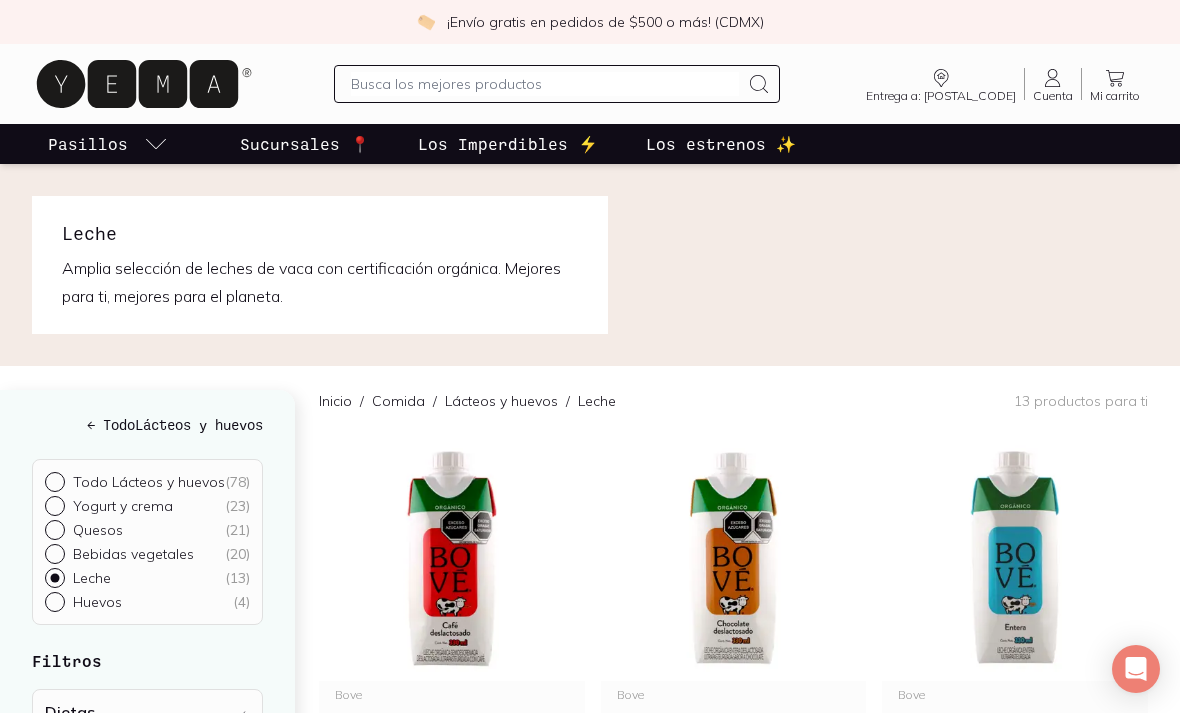 scroll, scrollTop: 64, scrollLeft: 0, axis: vertical 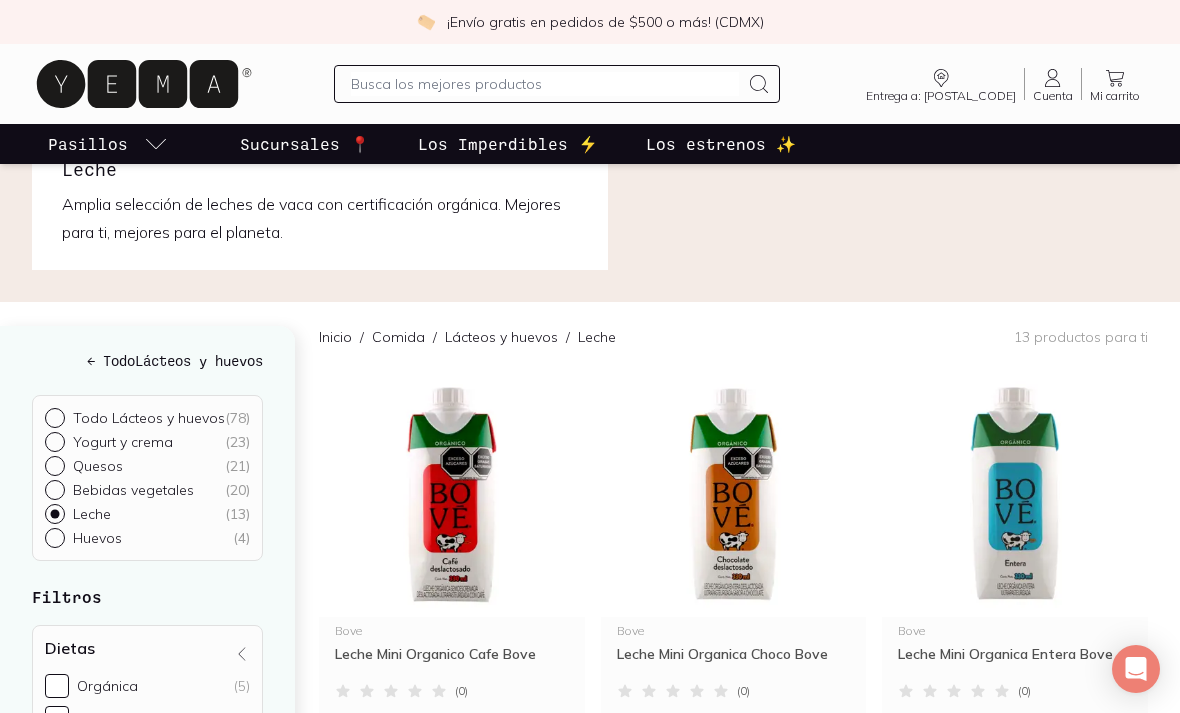 click at bounding box center (1015, 494) 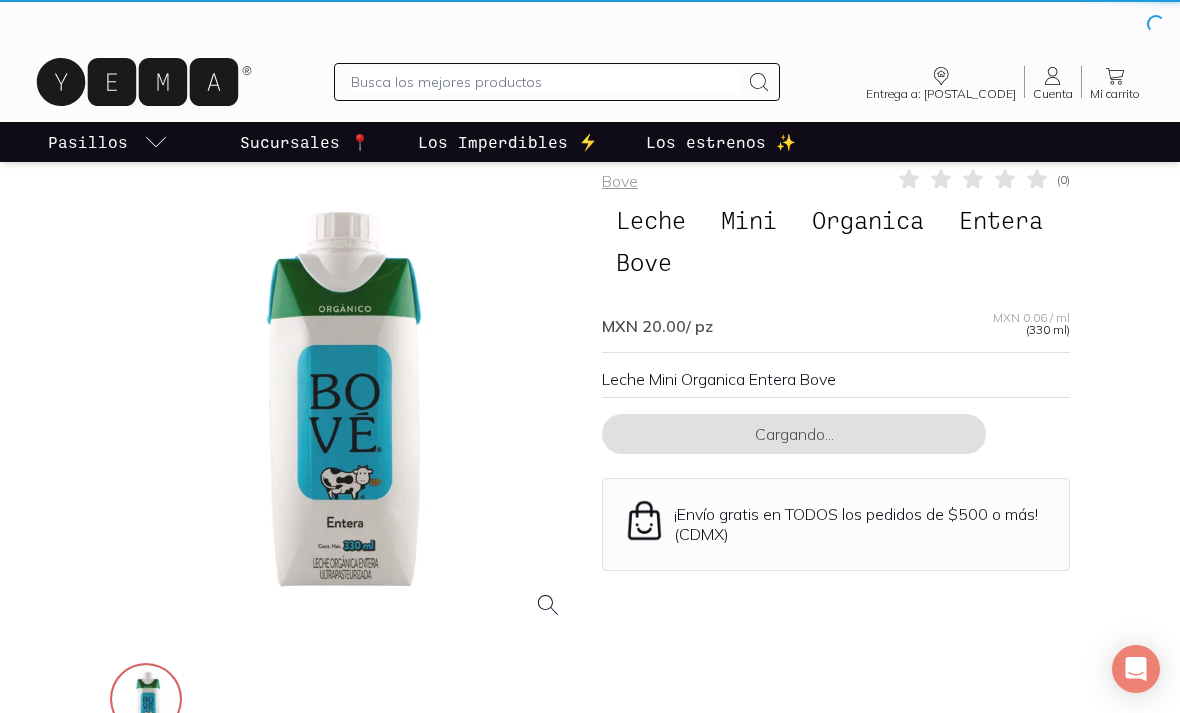 scroll, scrollTop: 0, scrollLeft: 0, axis: both 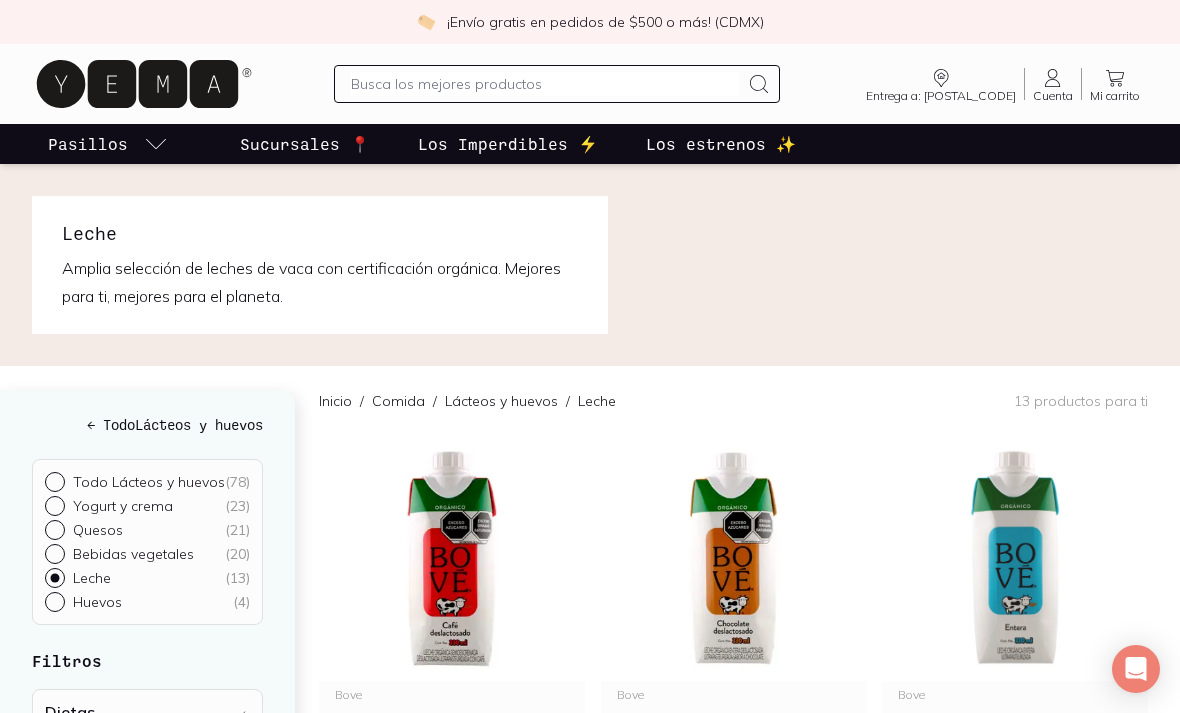 click on "Pasillos Sucursales 📍 Los Imperdibles ⚡️ Los estrenos ✨" at bounding box center (590, 144) 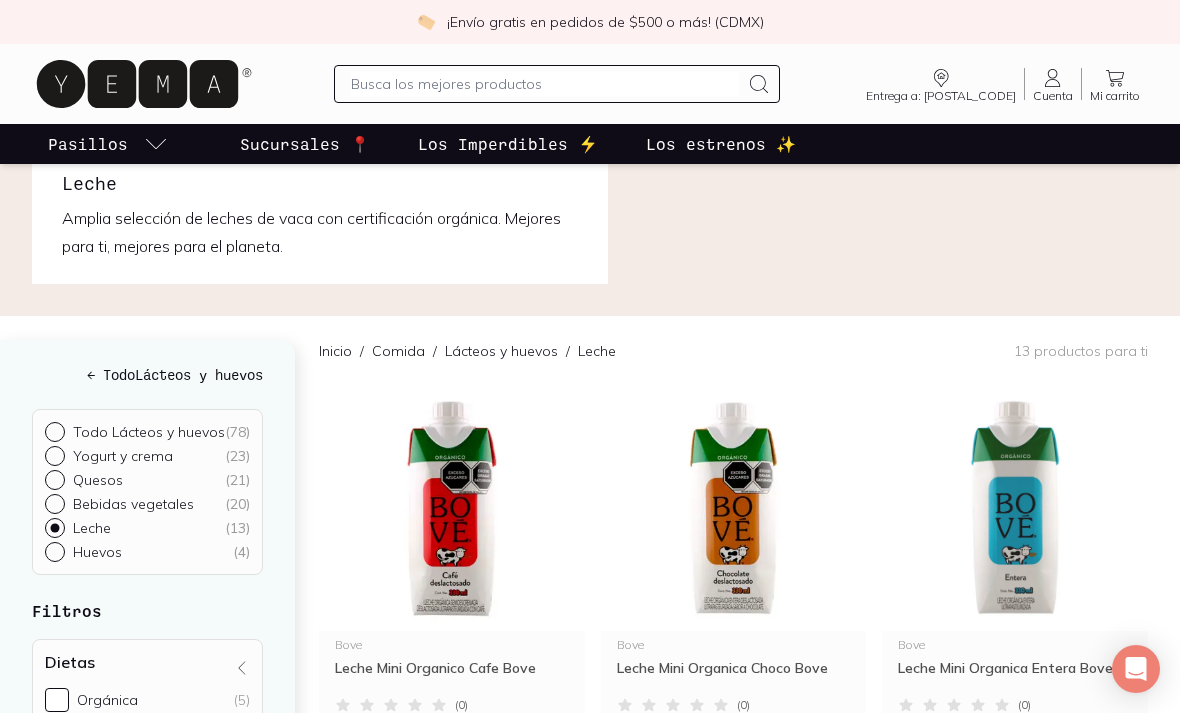 scroll, scrollTop: 0, scrollLeft: 0, axis: both 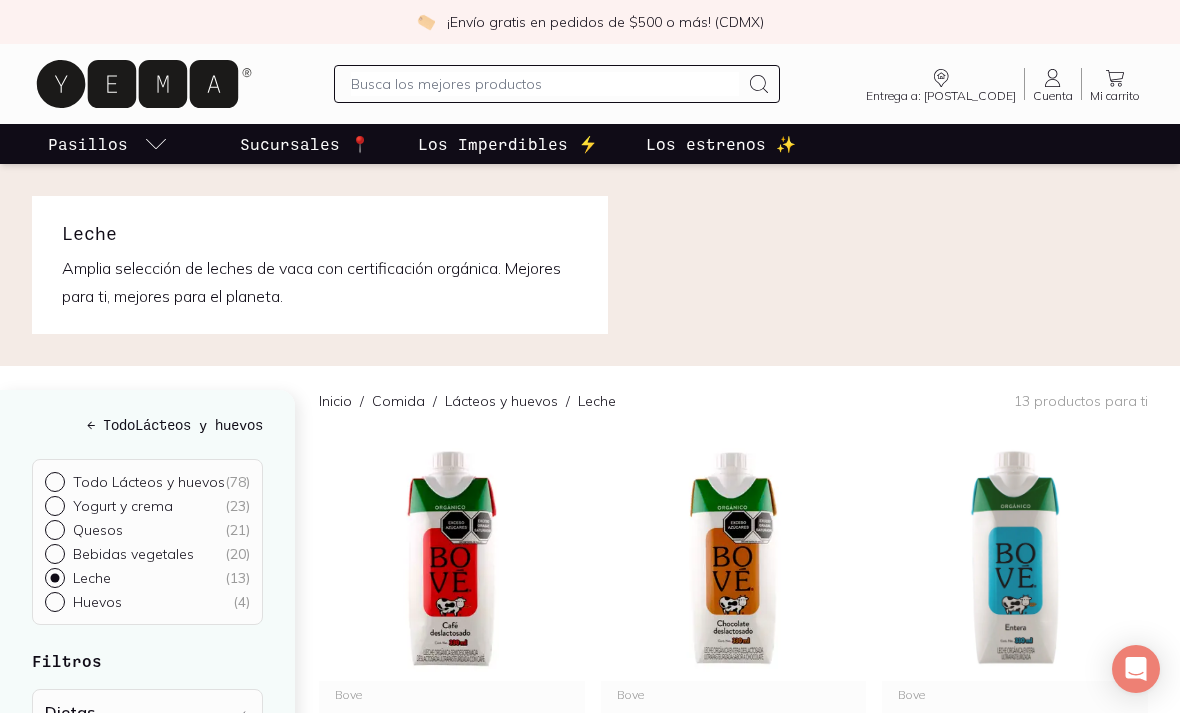 click 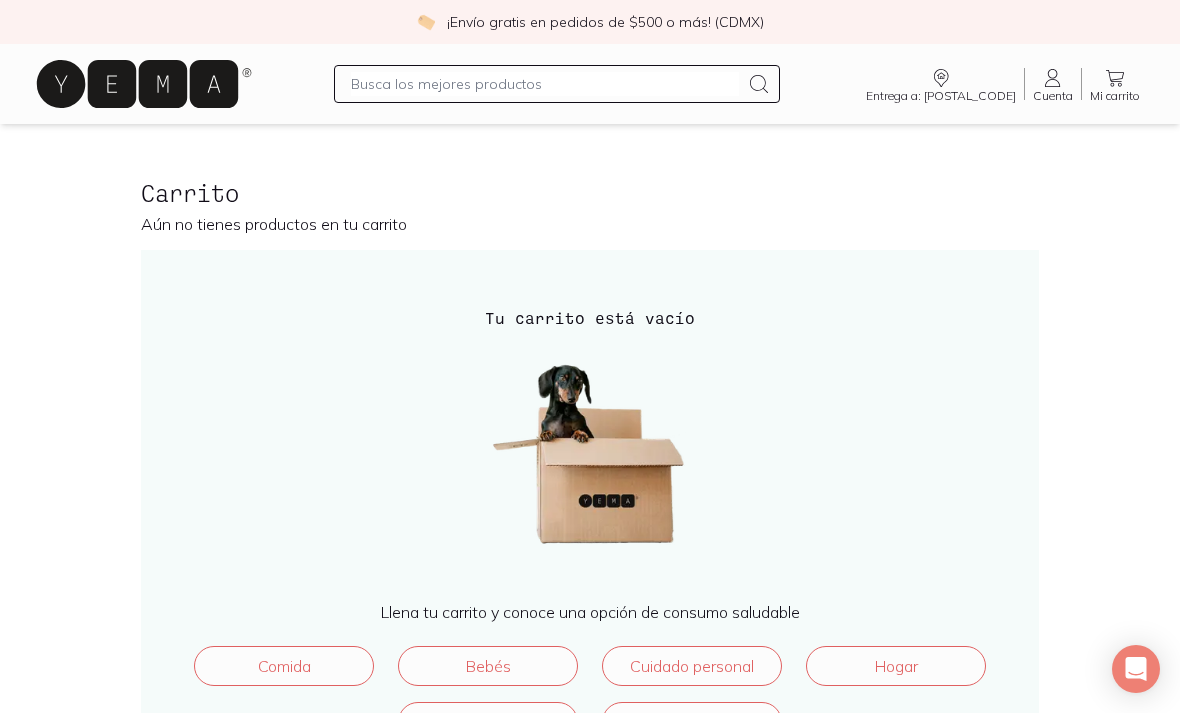 click 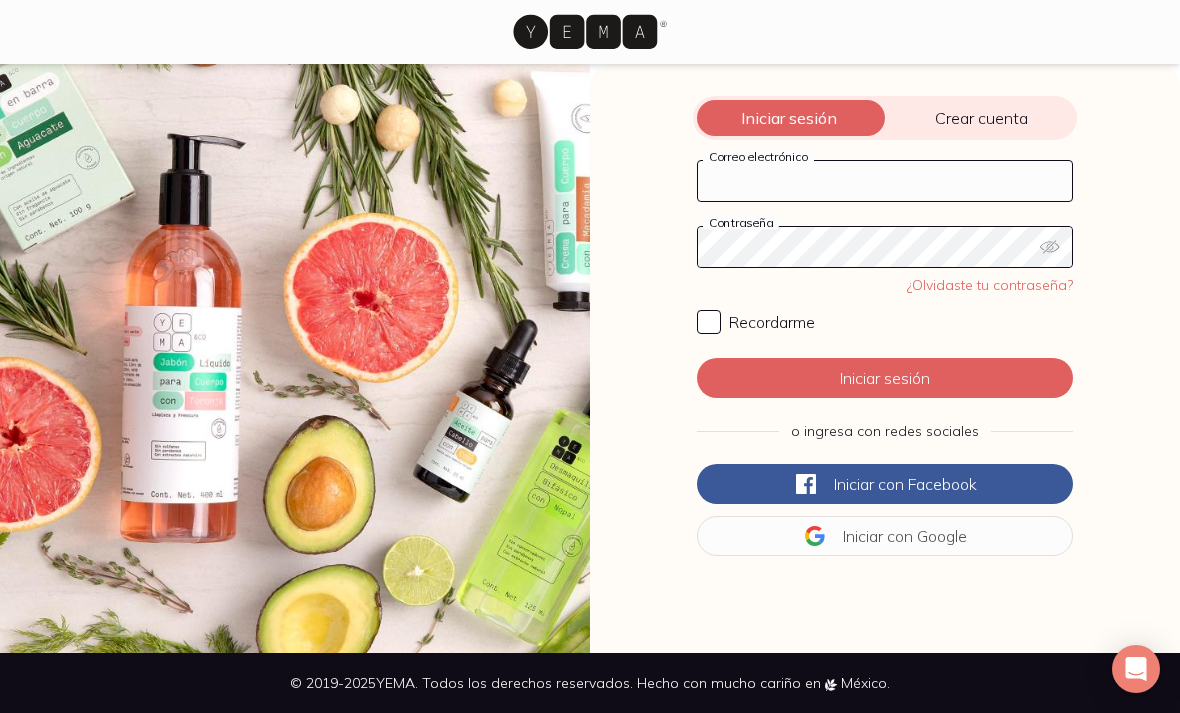 click on "Correo electrónico" at bounding box center [885, 181] 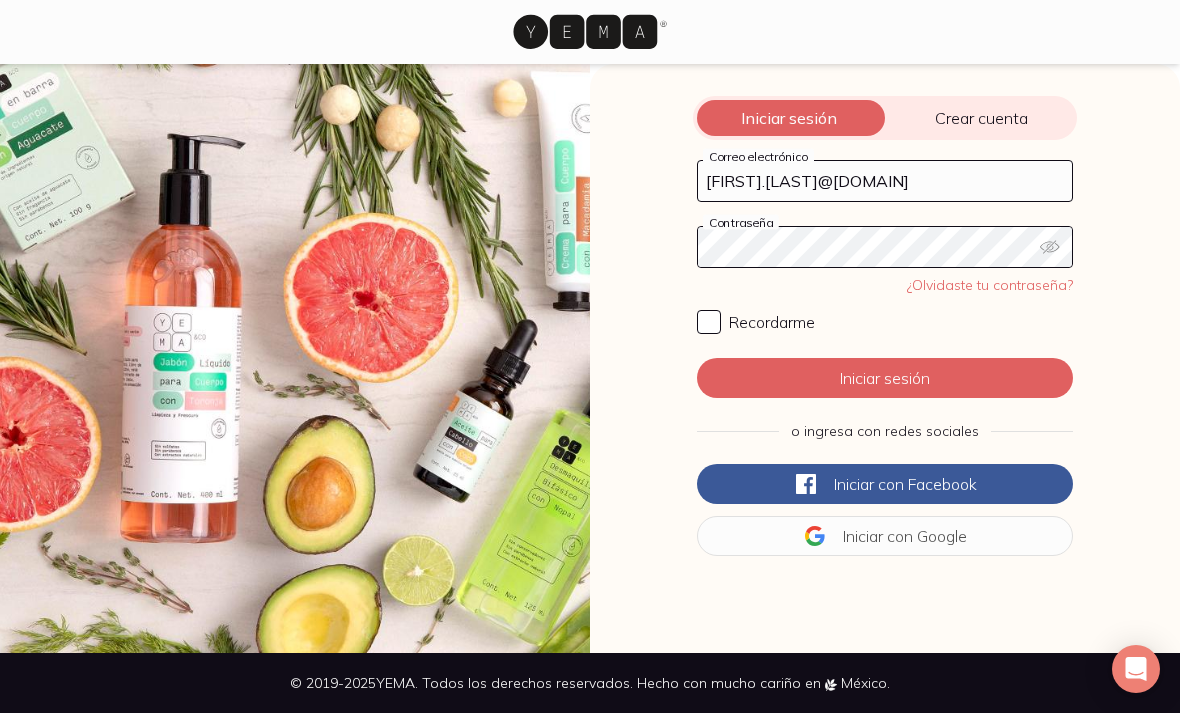 click on "Iniciar sesión" at bounding box center (885, 378) 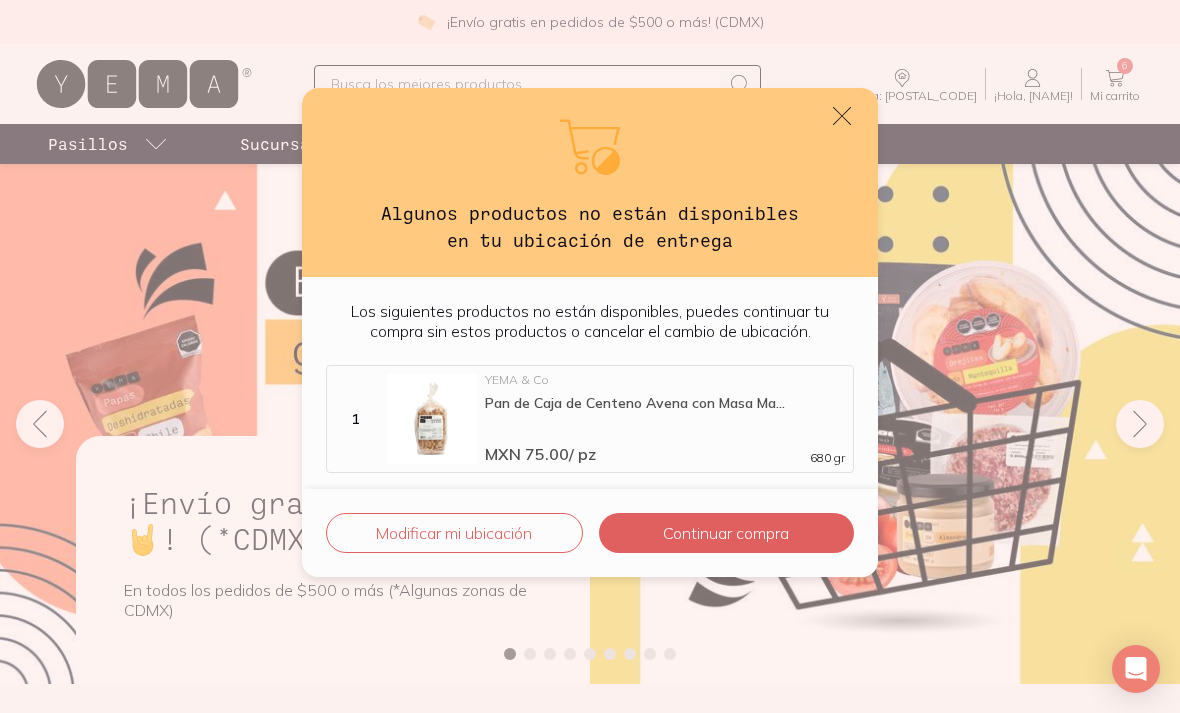 click on "Continuar compra" at bounding box center [726, 533] 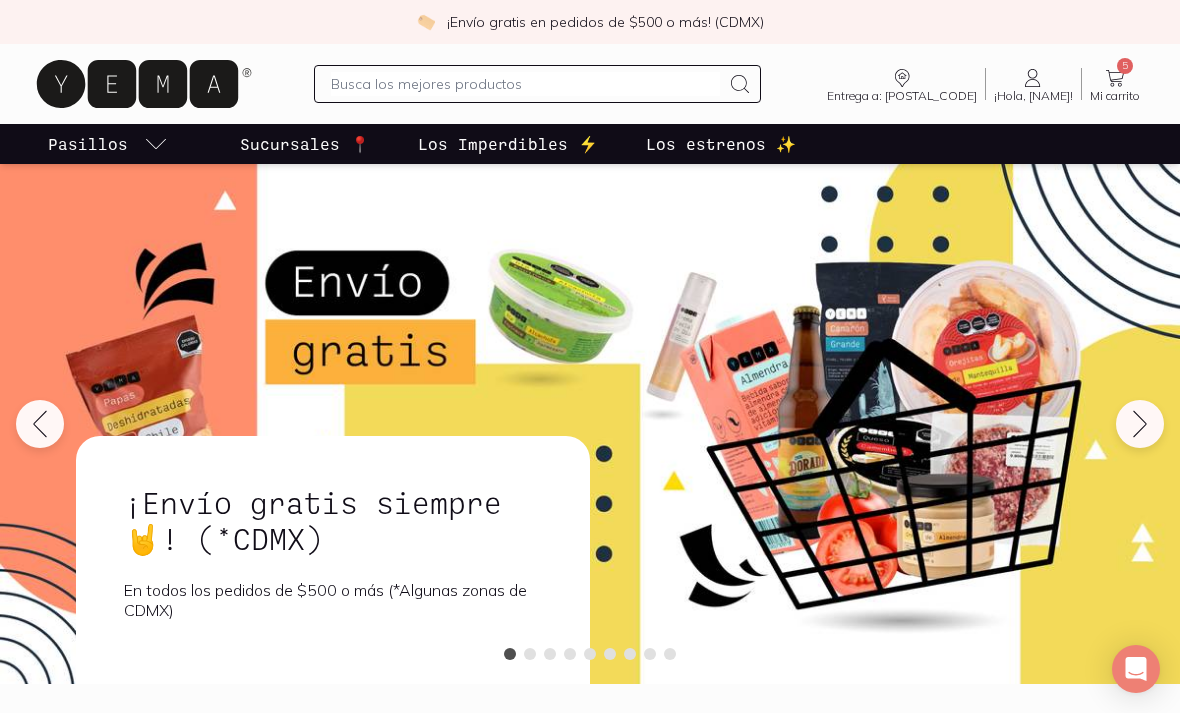 click 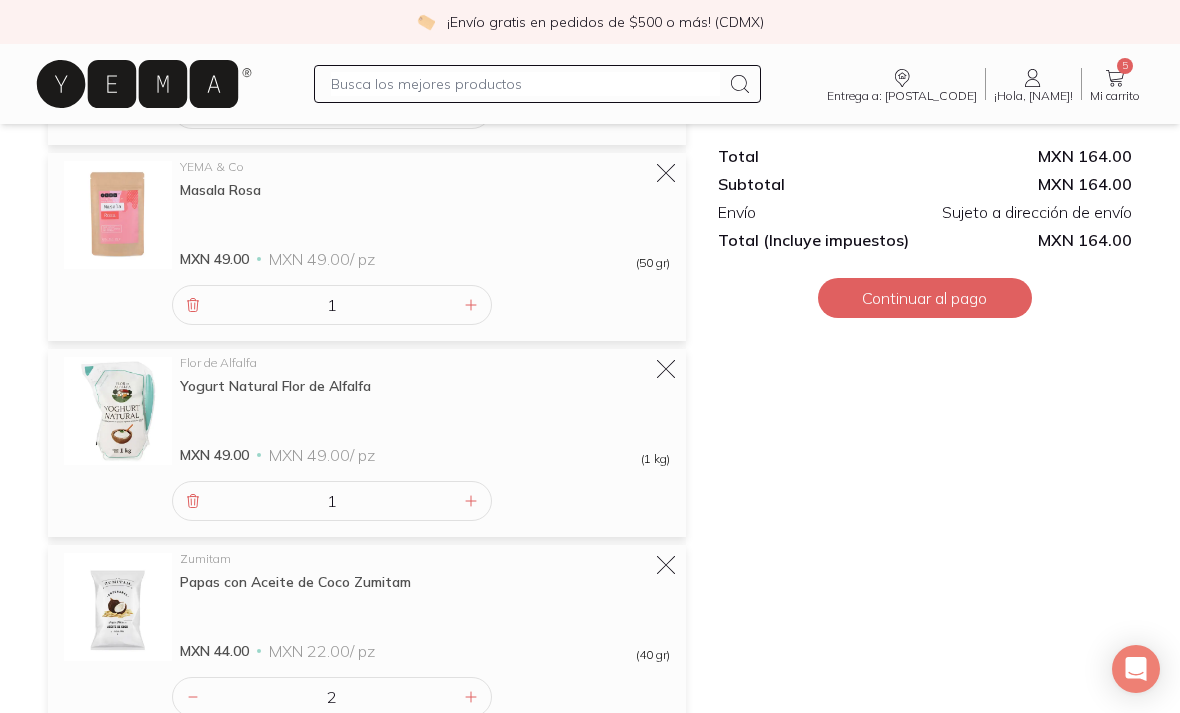scroll, scrollTop: 497, scrollLeft: 0, axis: vertical 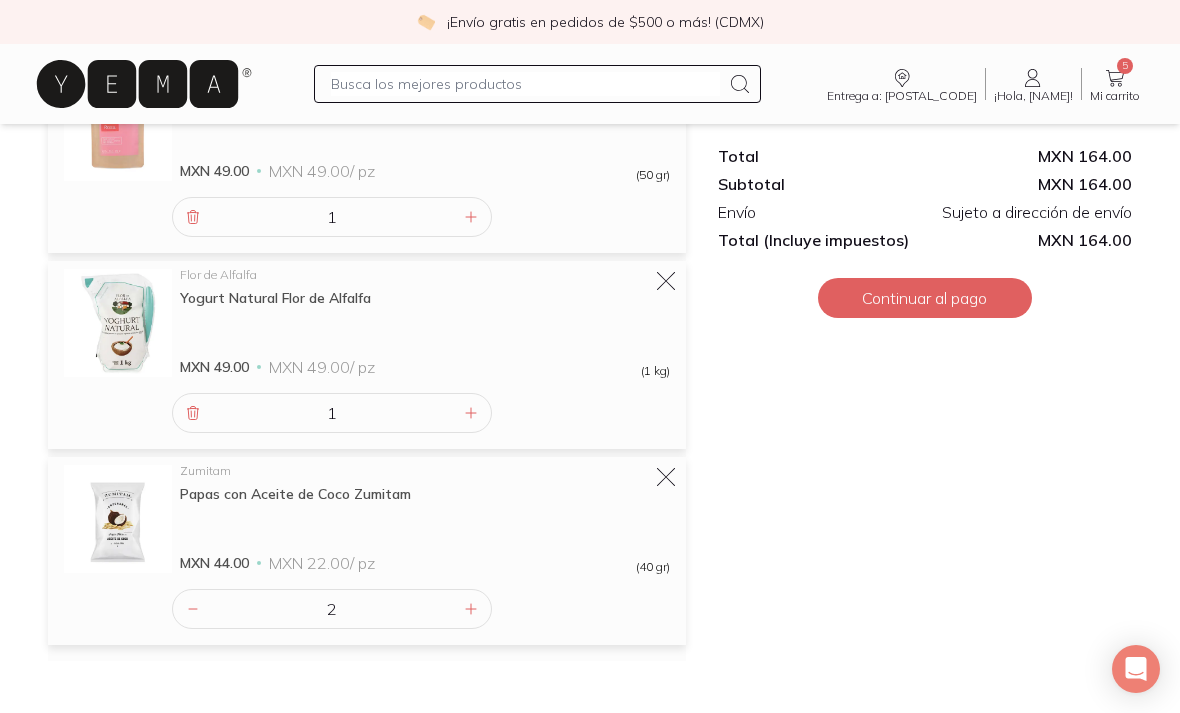 click at bounding box center [471, 609] 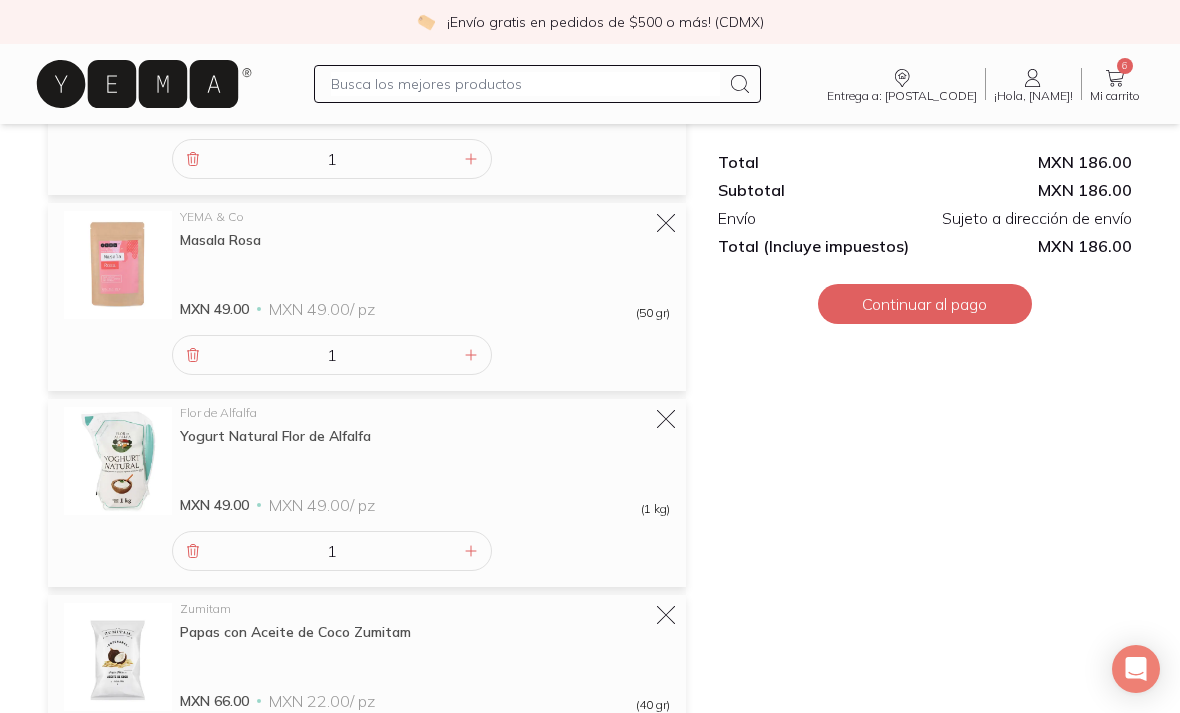 scroll, scrollTop: 0, scrollLeft: 0, axis: both 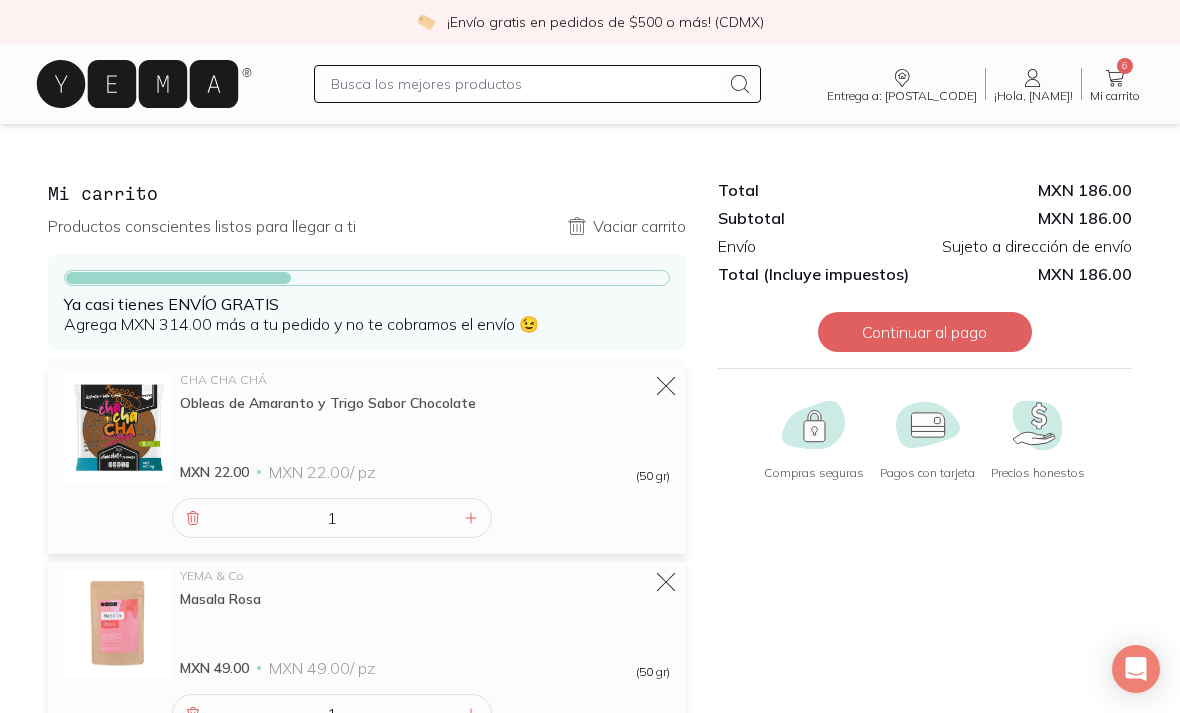 click on "Ya casi tienes ENVÍO GRATIS Agrega MXN 314.00 más a tu pedido y no te cobramos el envío 😉" at bounding box center [367, 314] 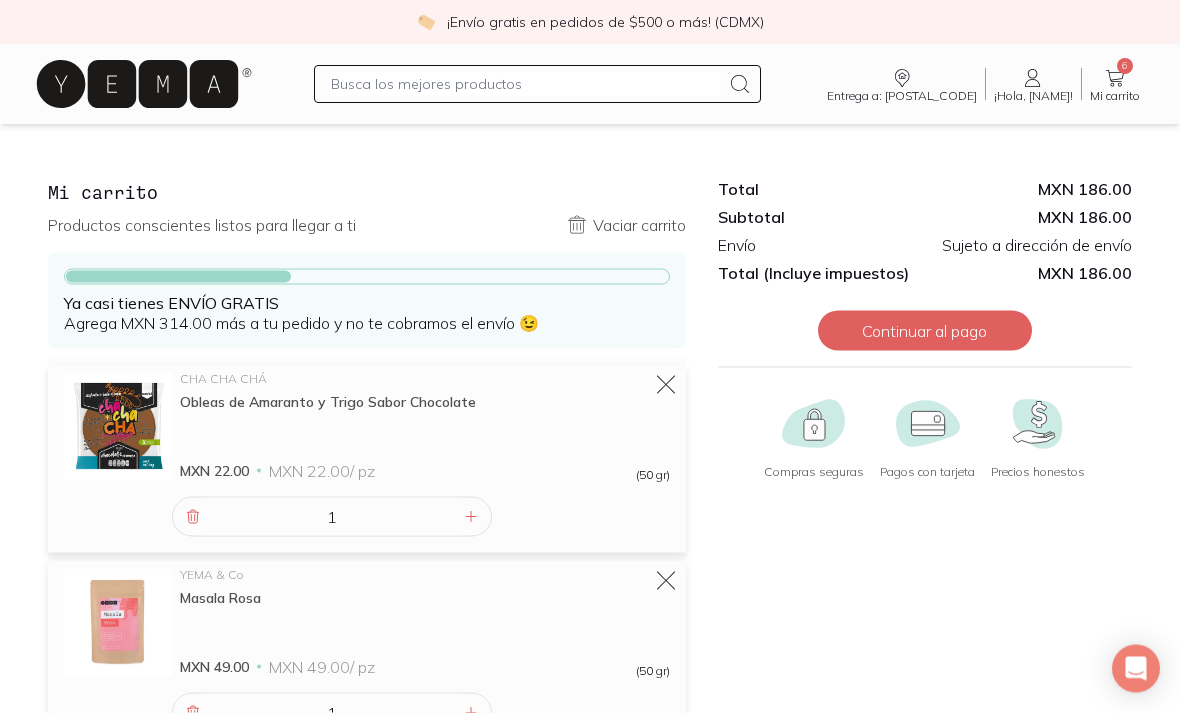 scroll, scrollTop: 0, scrollLeft: 0, axis: both 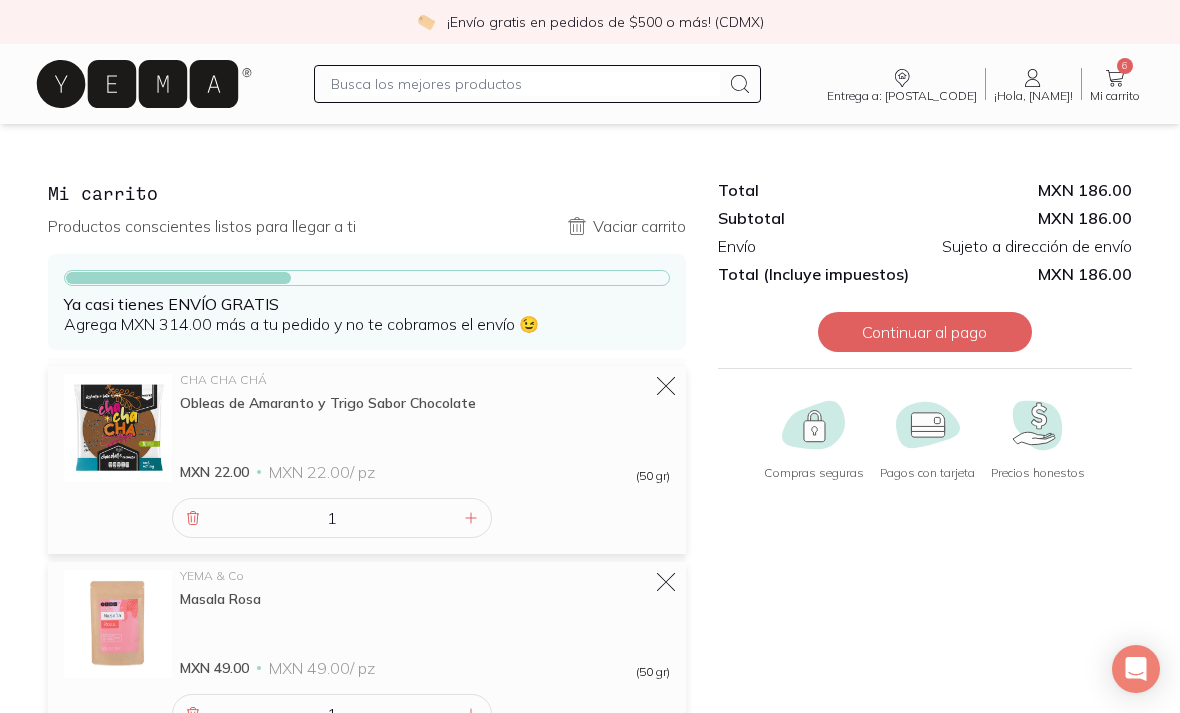 click 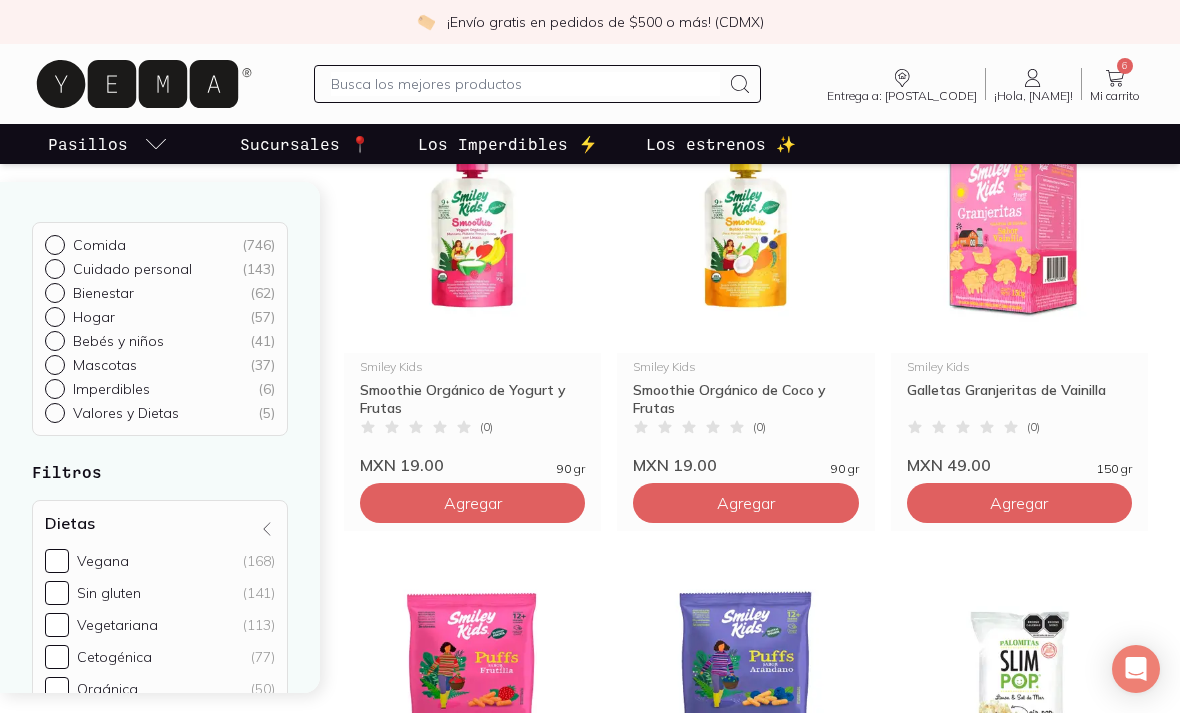 scroll, scrollTop: 316, scrollLeft: 0, axis: vertical 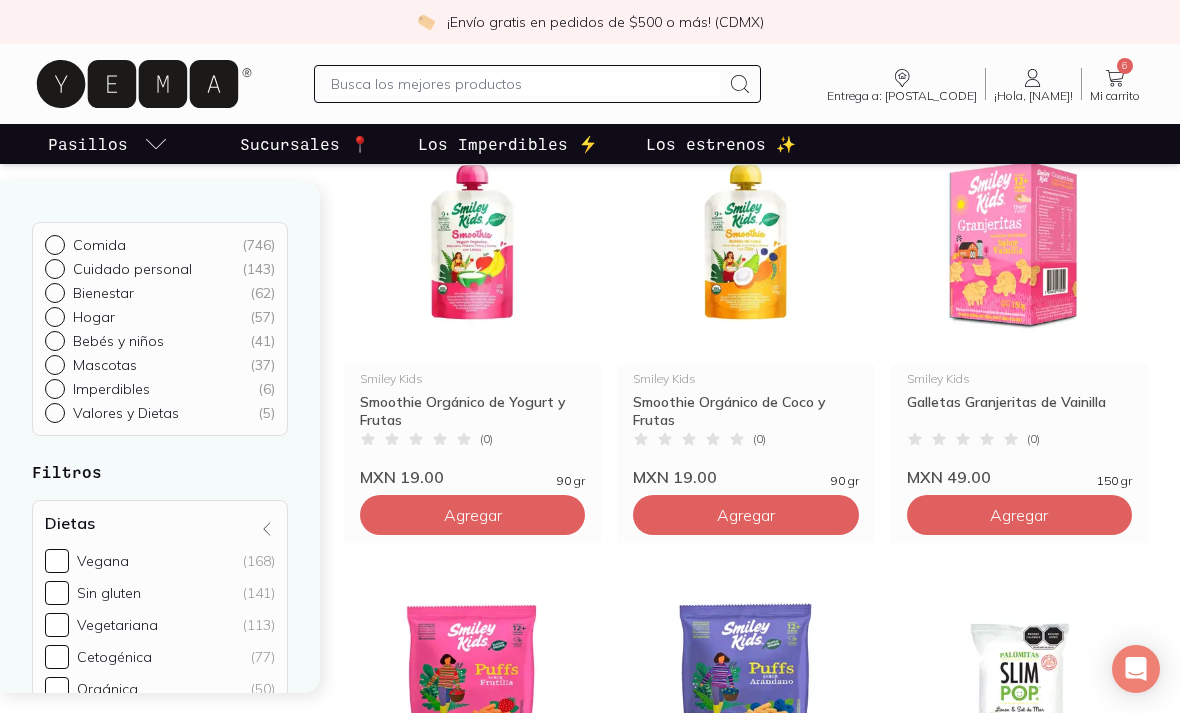 click at bounding box center (745, 242) 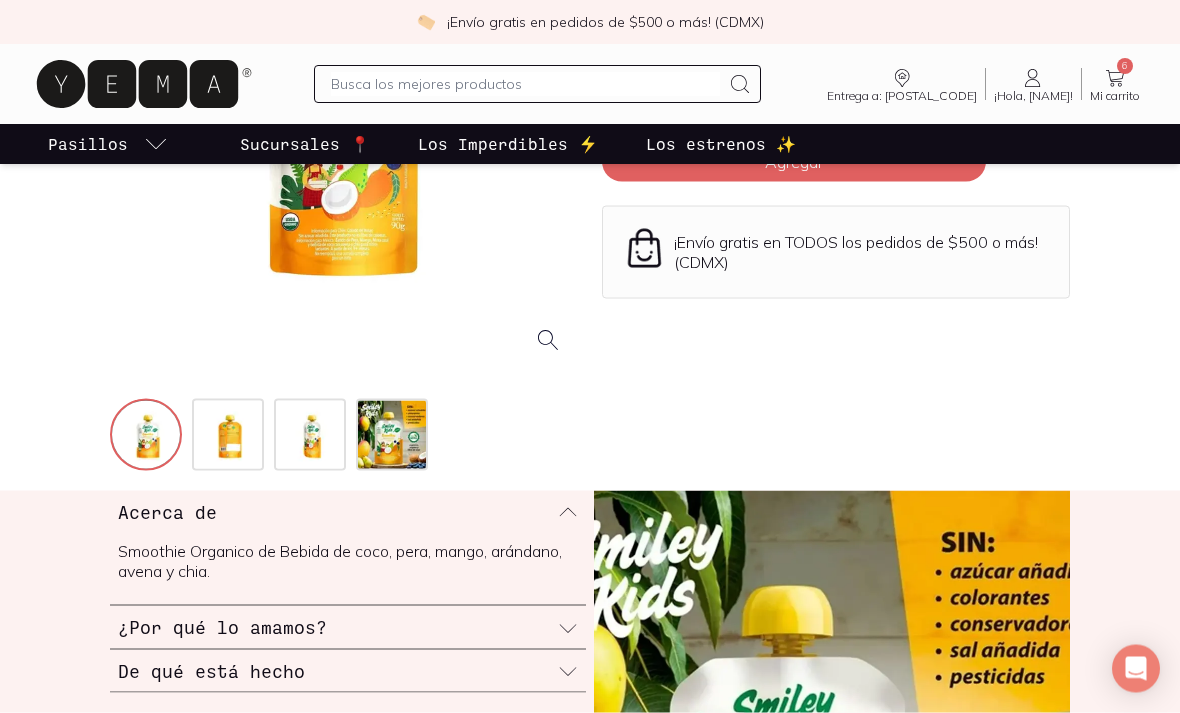 scroll, scrollTop: 355, scrollLeft: 0, axis: vertical 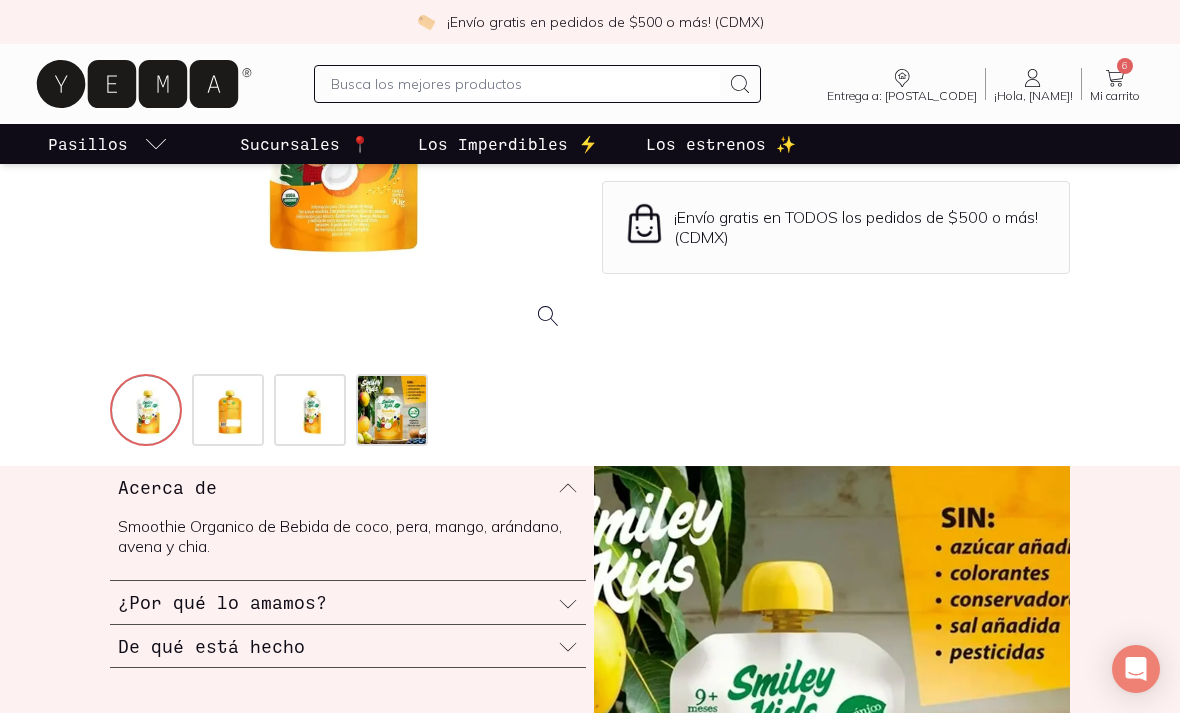 click on "De qué está hecho" at bounding box center (348, 646) 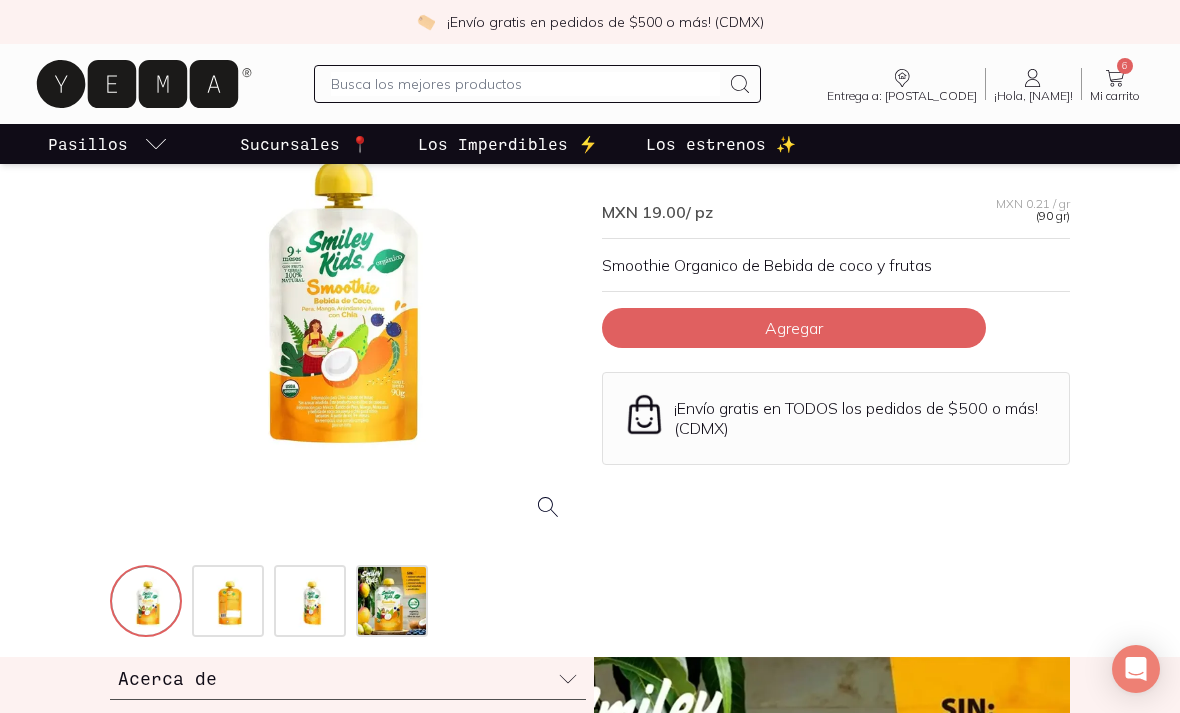 scroll, scrollTop: 163, scrollLeft: 0, axis: vertical 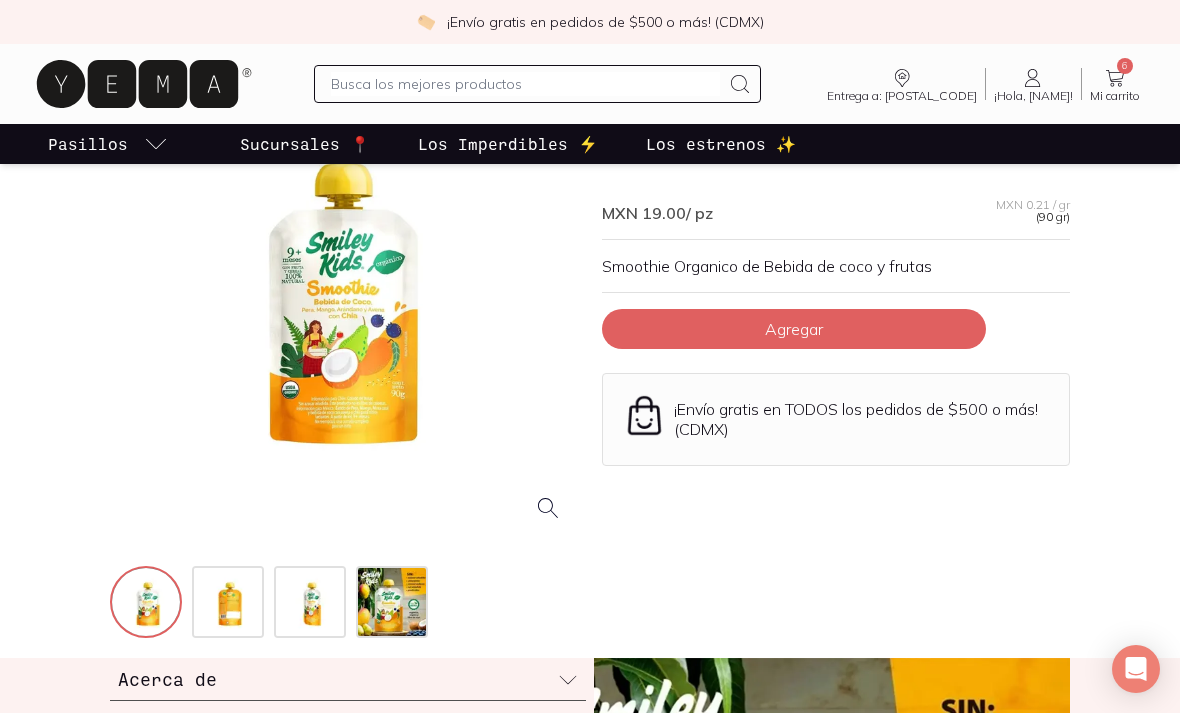 click at bounding box center (394, 604) 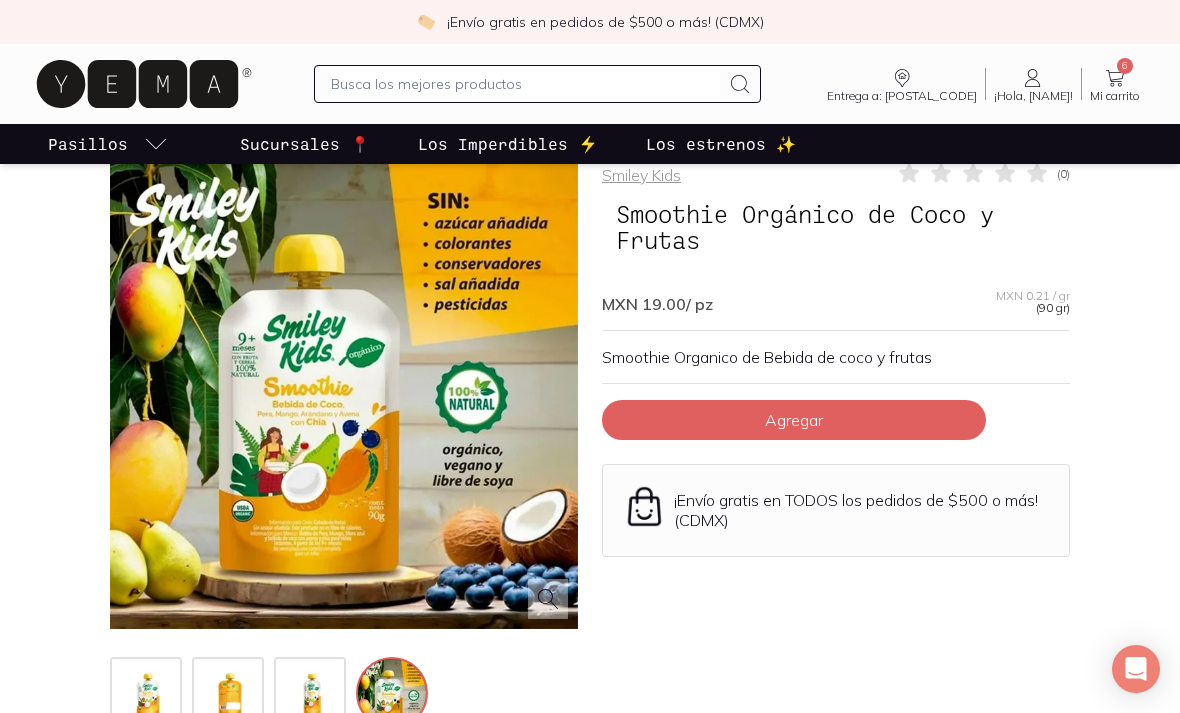 scroll, scrollTop: 73, scrollLeft: 0, axis: vertical 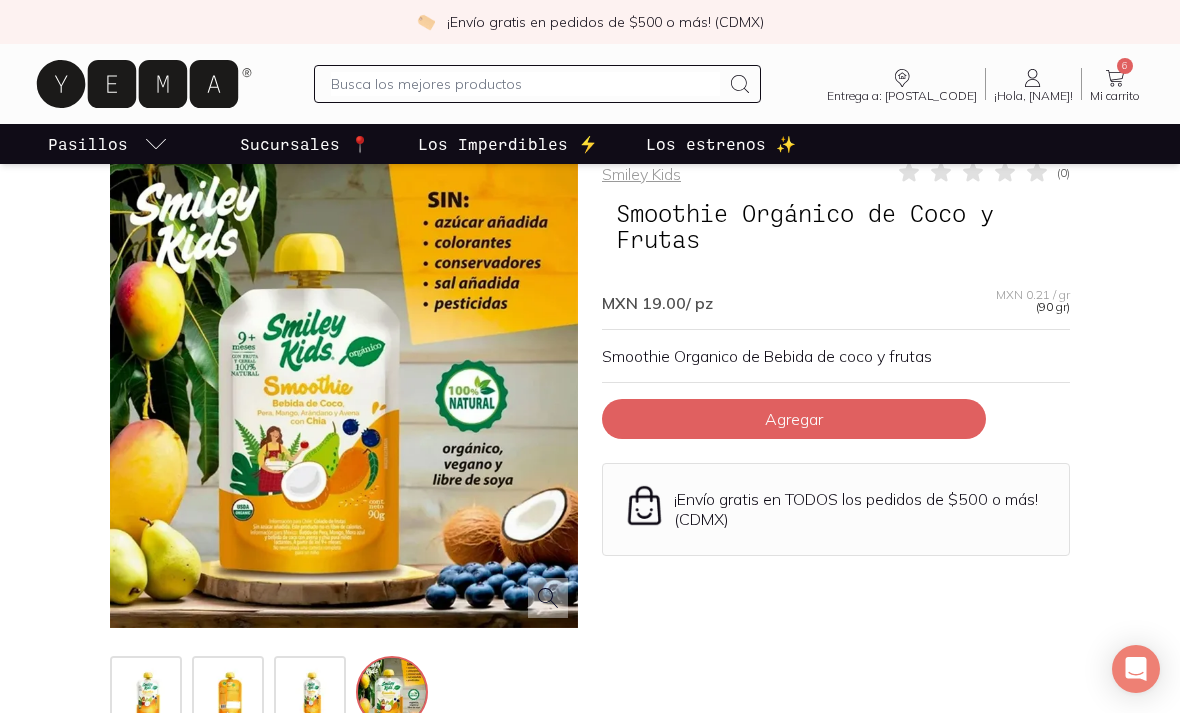 click on "Smiley Kids ( 0 ) Smoothie Orgánico de Coco y Frutas   MXN 19.00  / pz MXN 0.21 / gr (90 gr) Smoothie Organico de Bebida de coco y frutas Agregar ¡Envío gratis en TODOS los pedidos de $500 o más! ([CITY])" at bounding box center (836, 446) 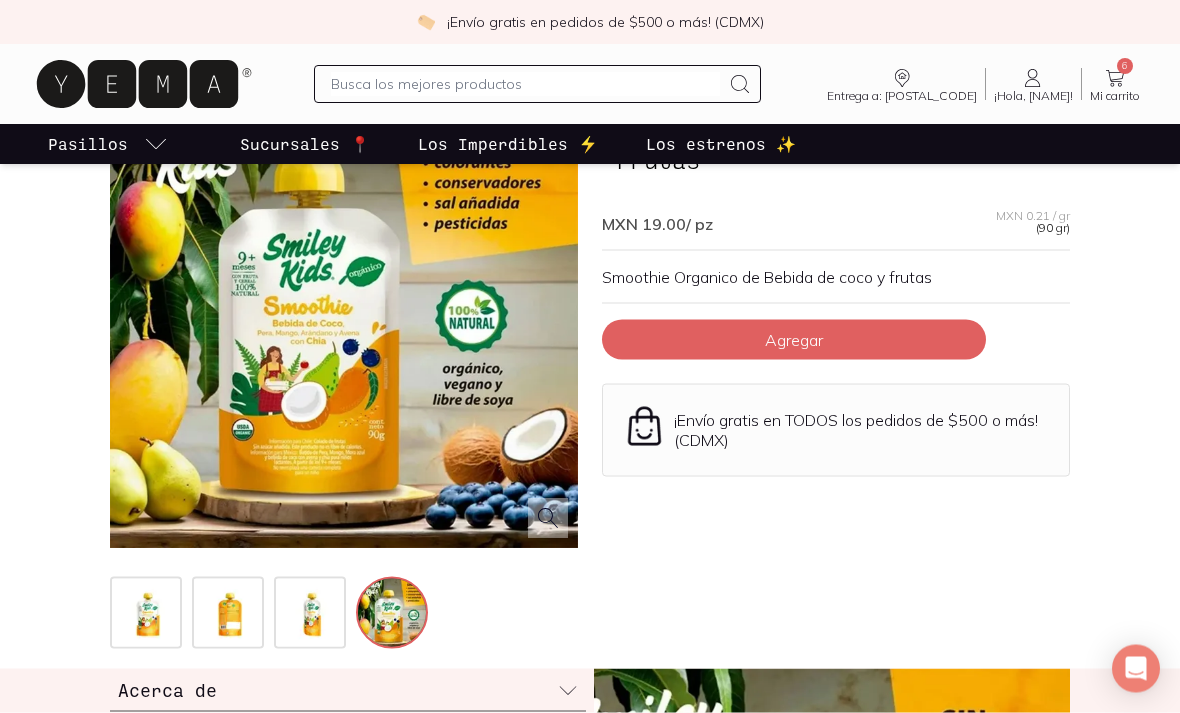 scroll, scrollTop: 153, scrollLeft: 0, axis: vertical 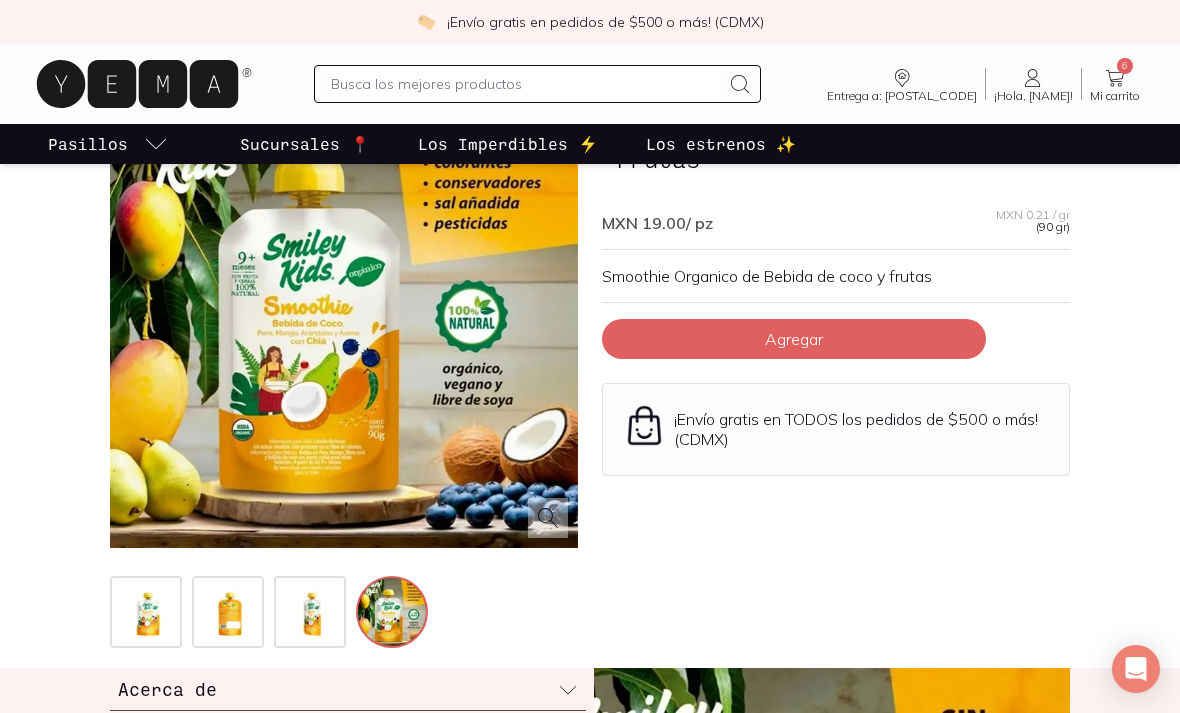 click on "Agregar" at bounding box center [794, 339] 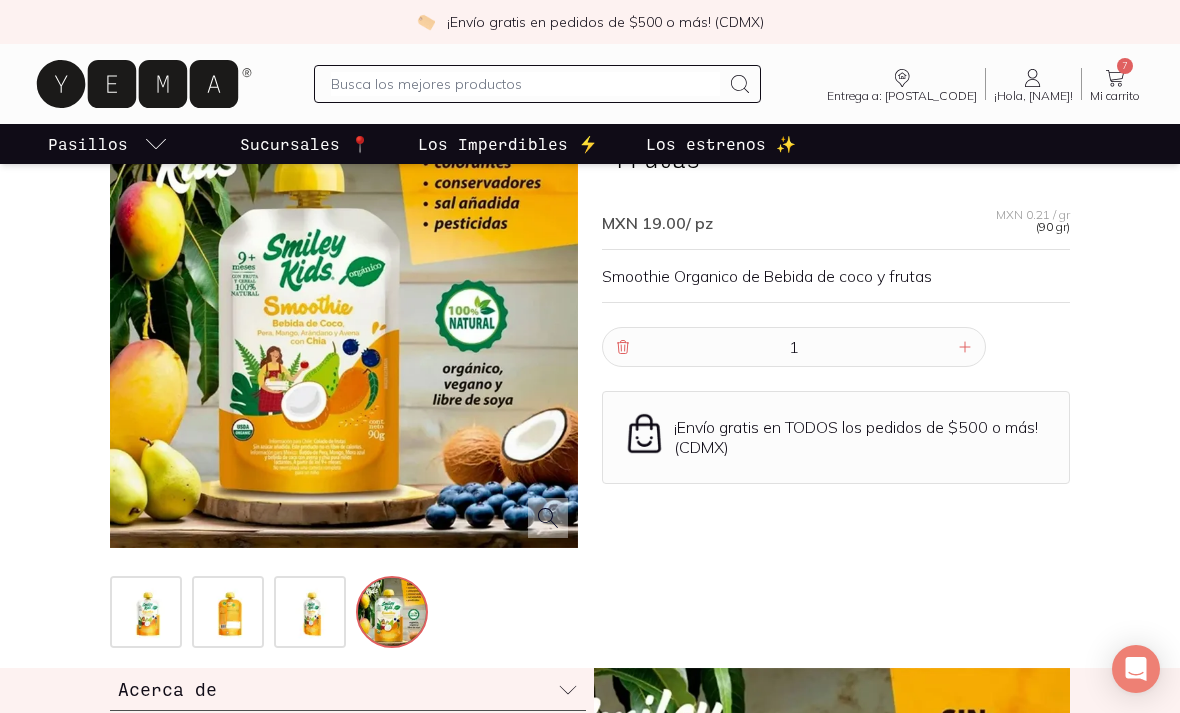 click at bounding box center [965, 347] 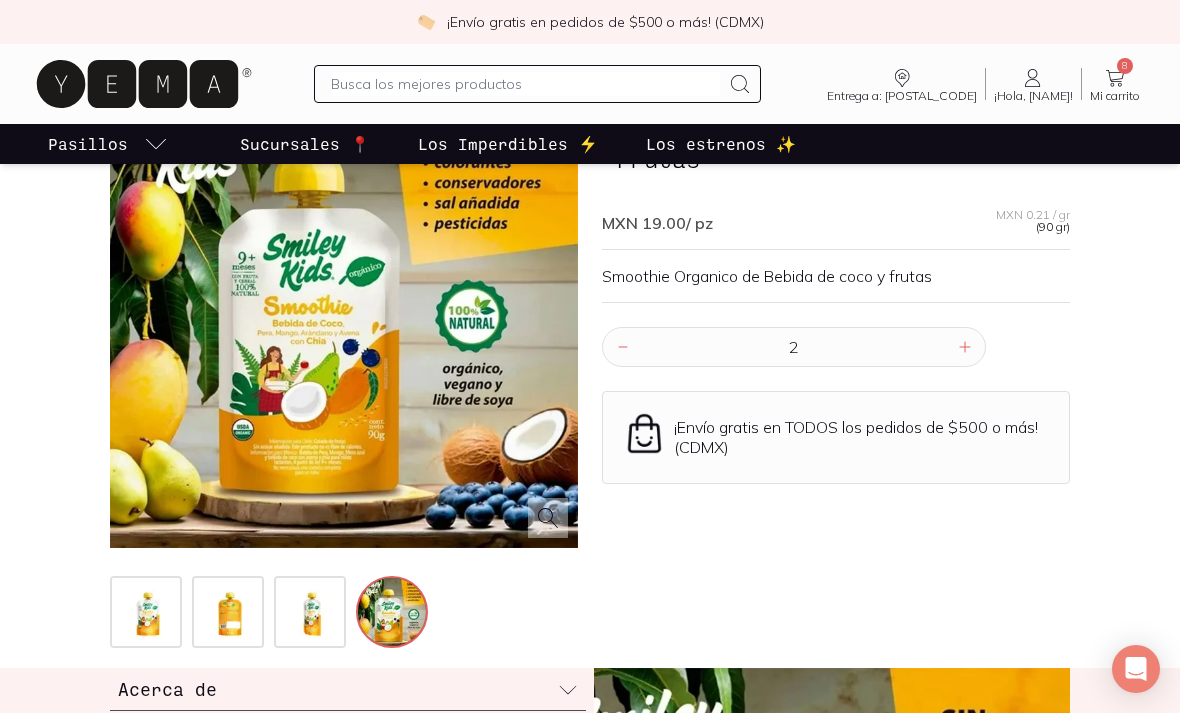 scroll, scrollTop: 0, scrollLeft: 0, axis: both 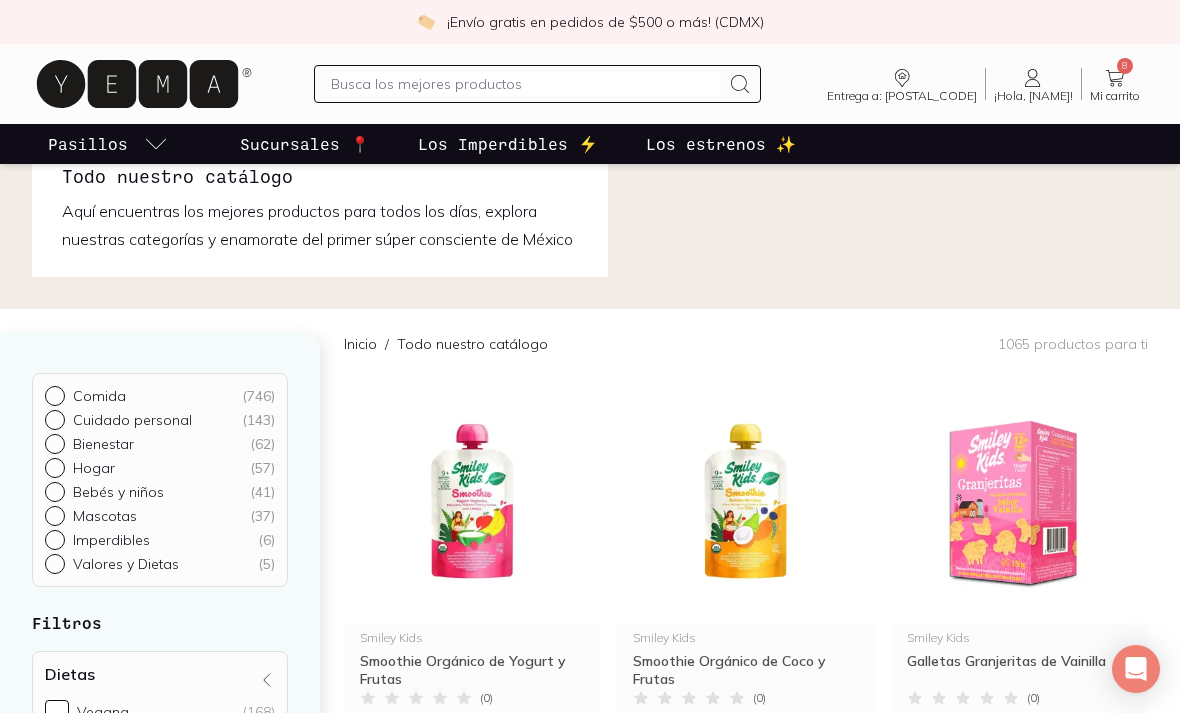 click at bounding box center (472, 501) 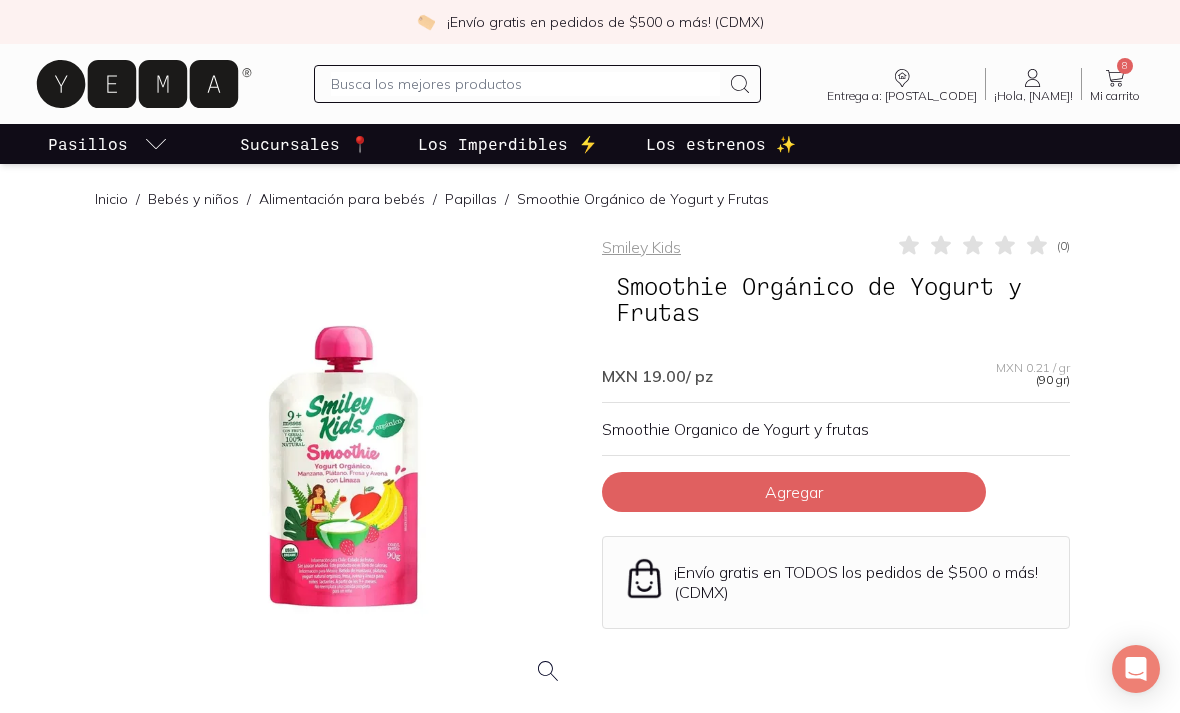 click on "Agregar" at bounding box center [794, 492] 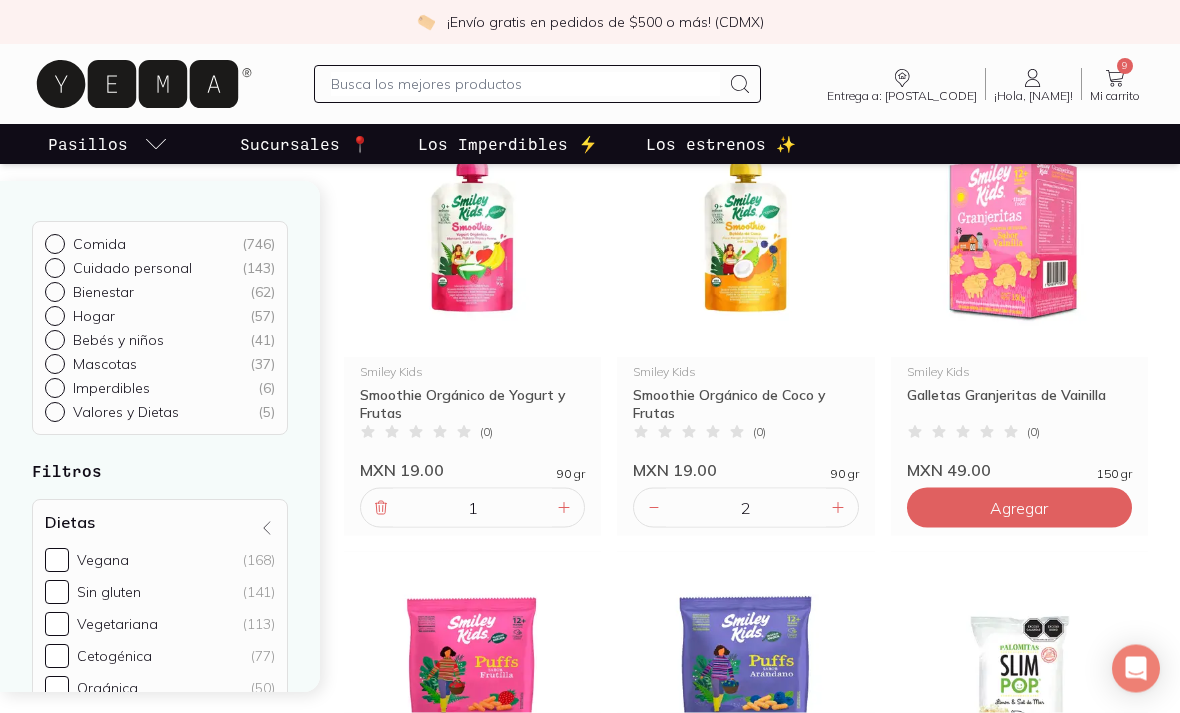 scroll, scrollTop: 324, scrollLeft: 0, axis: vertical 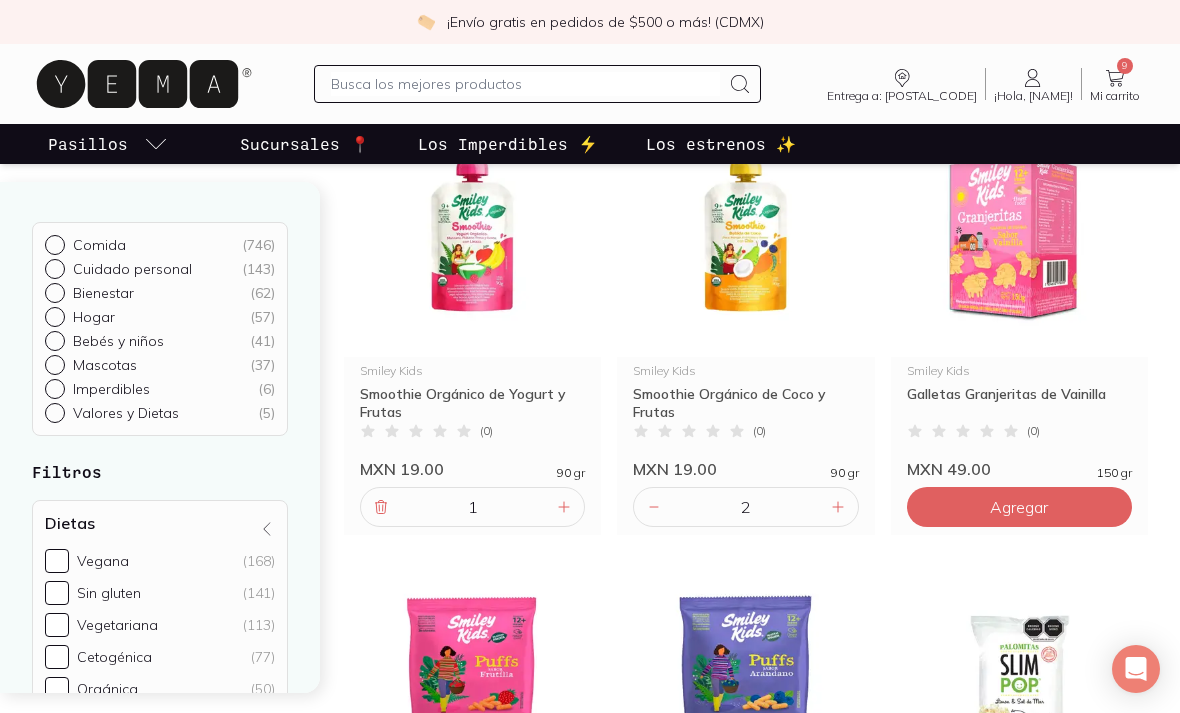 click at bounding box center (1019, 234) 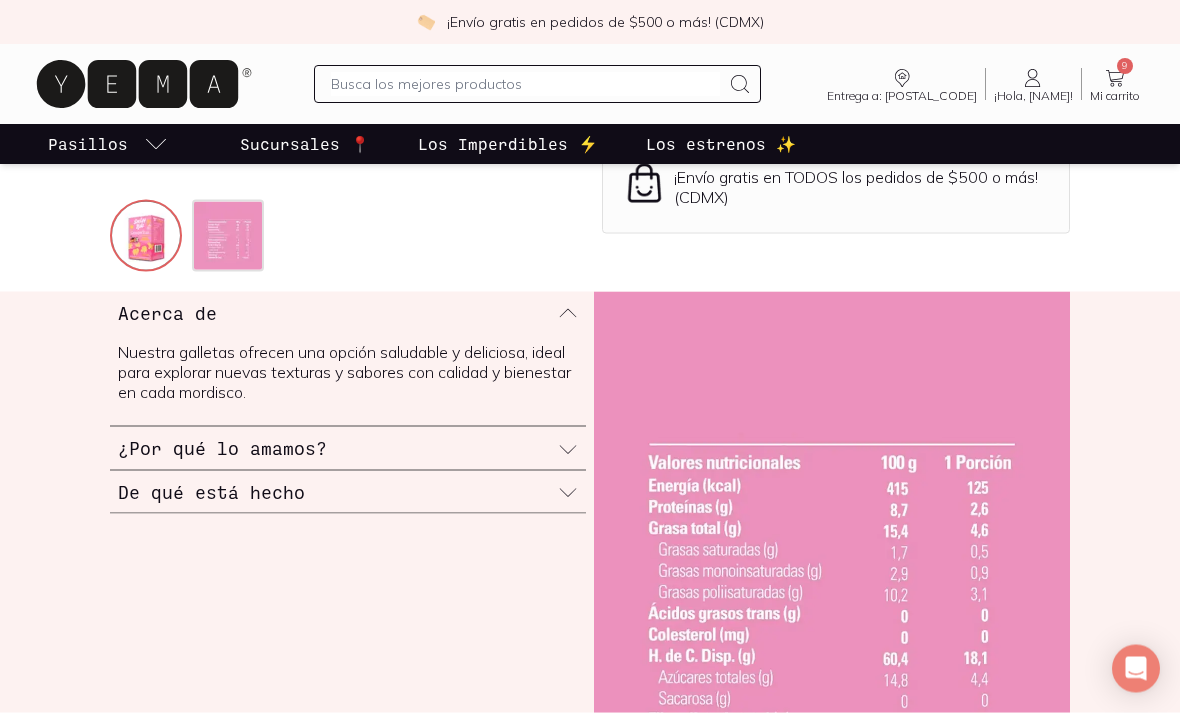 scroll, scrollTop: 525, scrollLeft: 0, axis: vertical 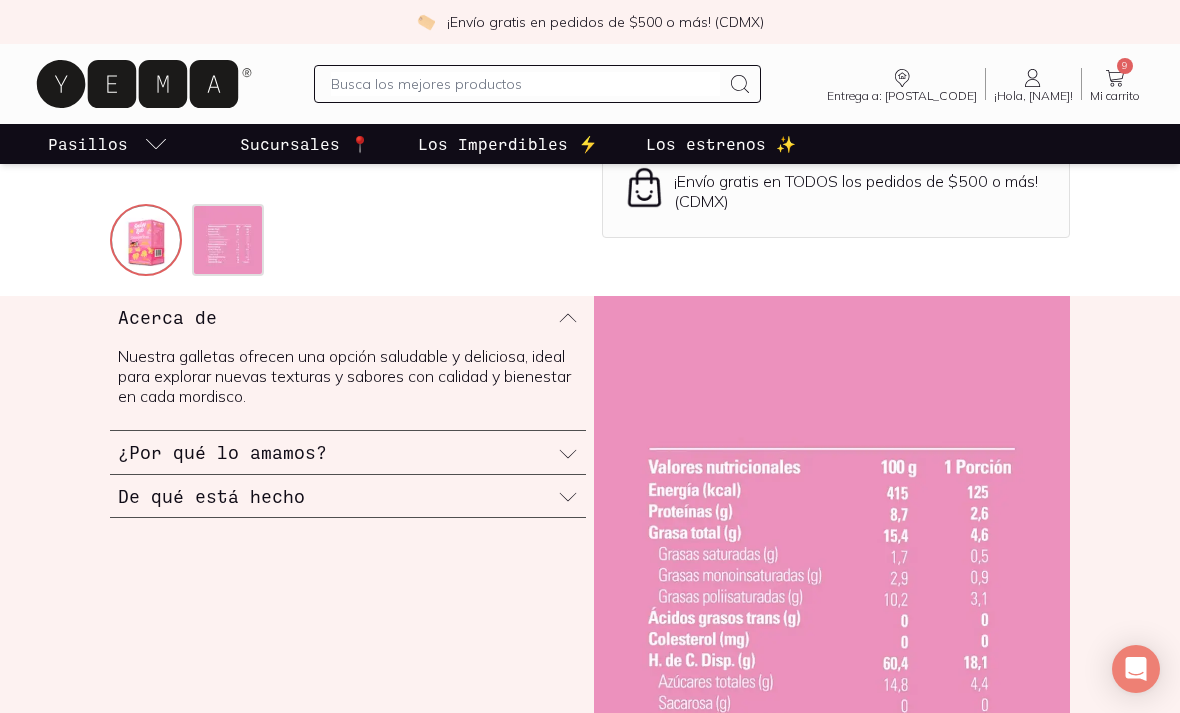 click on "¿Por qué lo amamos?" at bounding box center [348, 452] 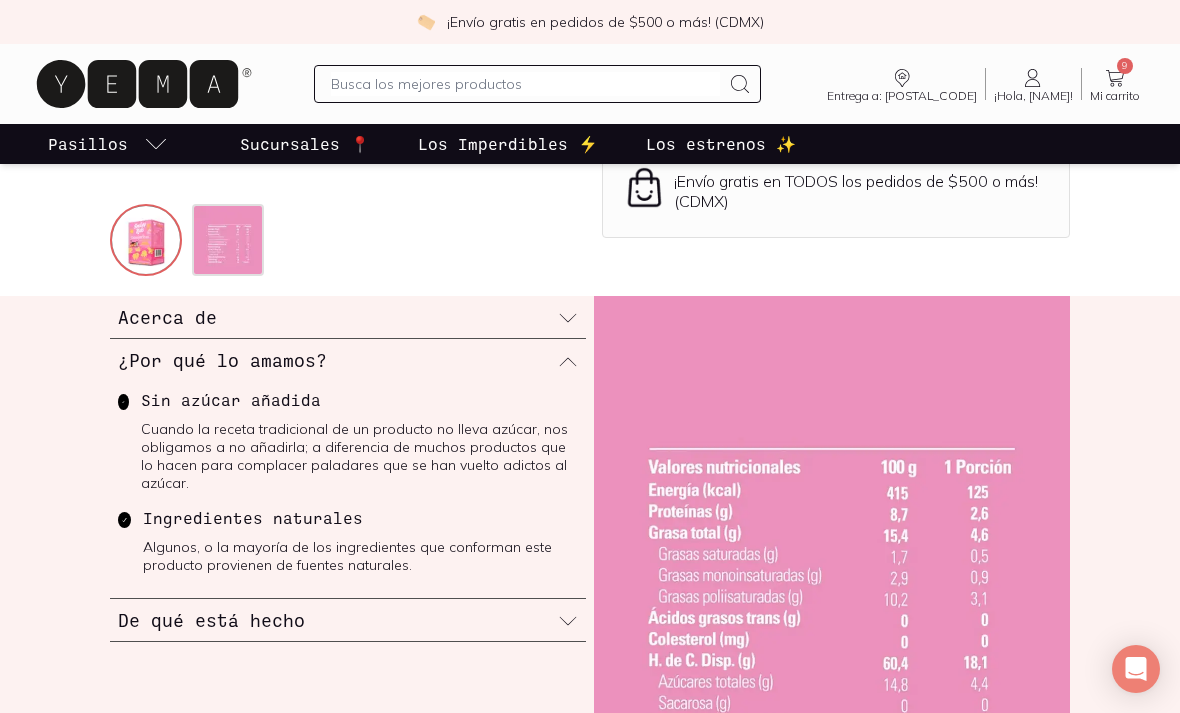 click on "Smiley Kids ( 0 ) Galletas Granjeritas de Vainilla   MXN 49.00  / pz MXN 0.33 / gr (150 gr) Nuestra galletas ofrecen una opción saludable y deliciosa, ideal para explorar nuevas texturas y sabores con calidad y bienestar en cada mordisco. Sin Gluten Agregar ¡Envío gratis en TODOS los pedidos de $500 o más! ([CITY])" at bounding box center [836, -6] 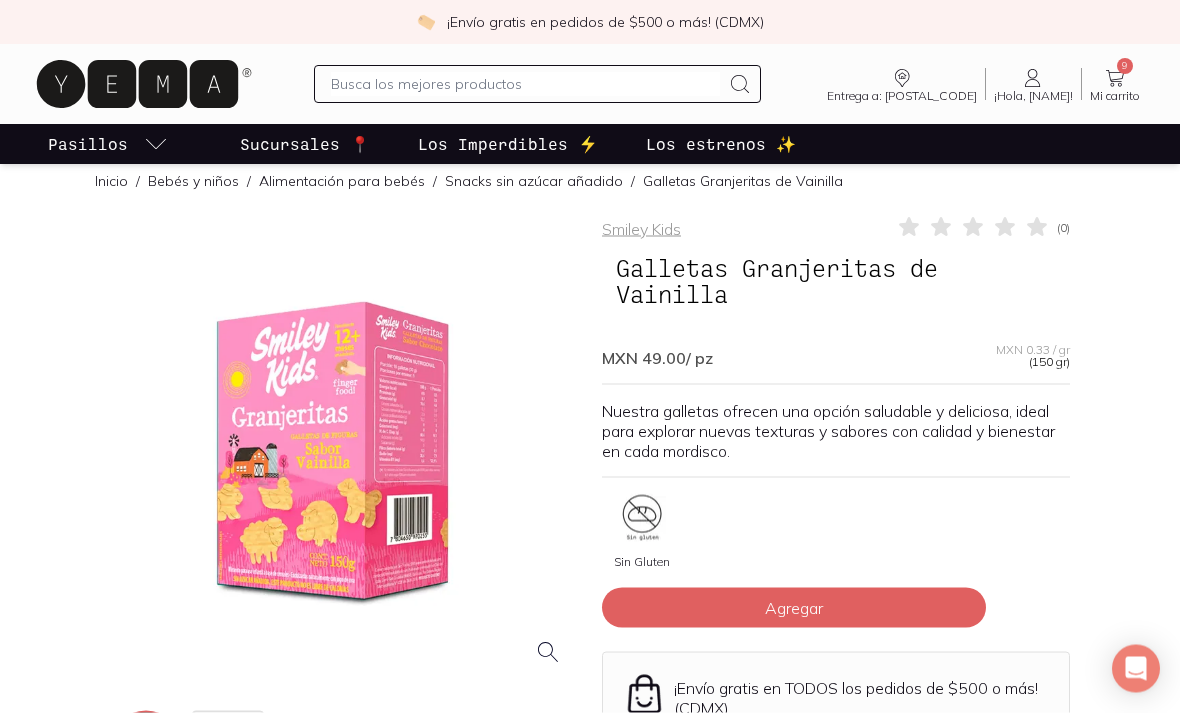 scroll, scrollTop: 19, scrollLeft: 0, axis: vertical 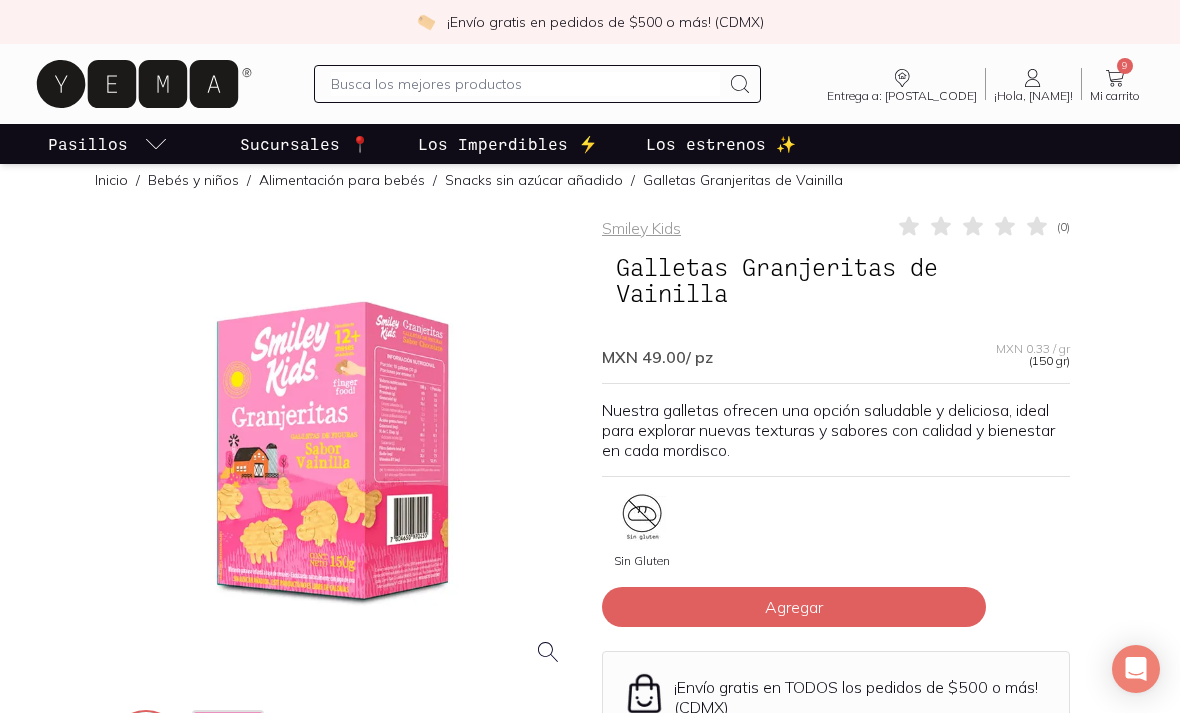 click on "Agregar" at bounding box center [794, 607] 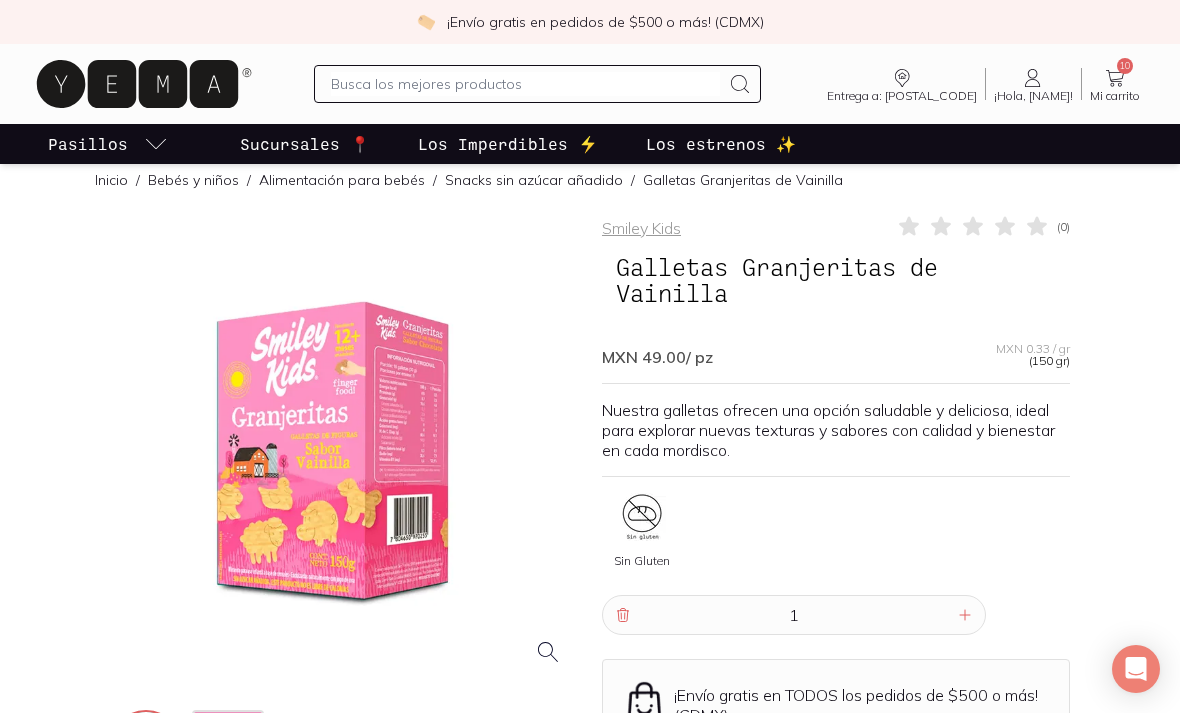 scroll, scrollTop: 0, scrollLeft: 0, axis: both 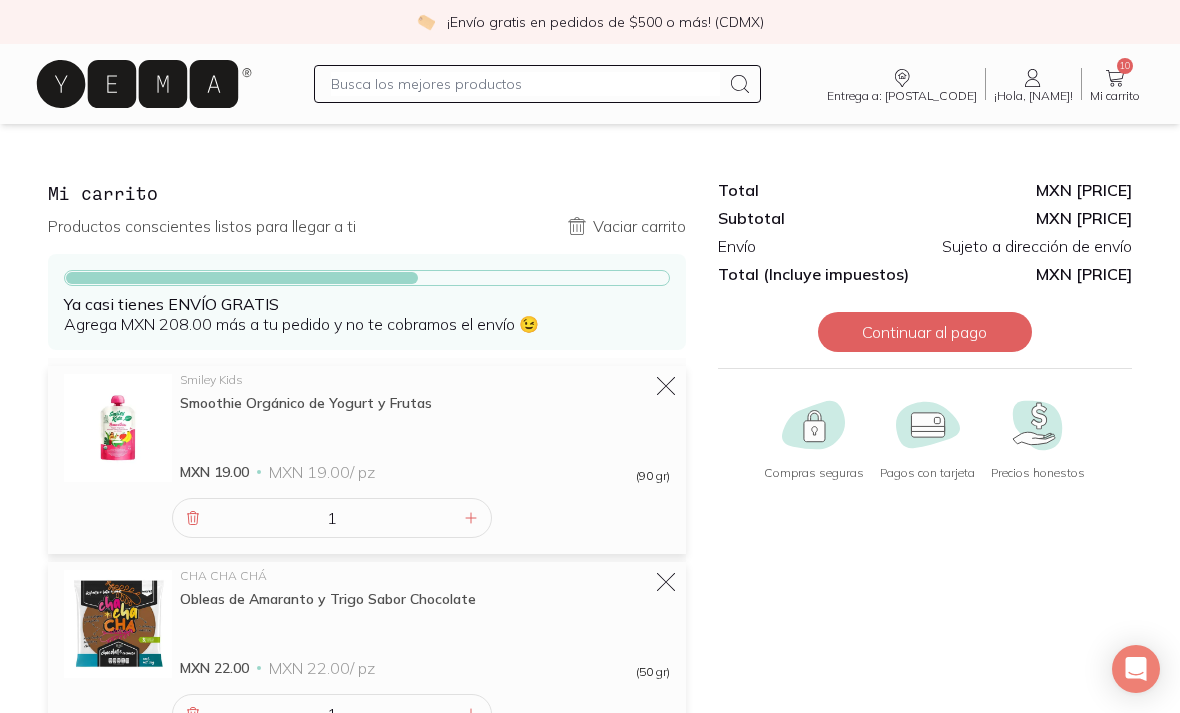 click 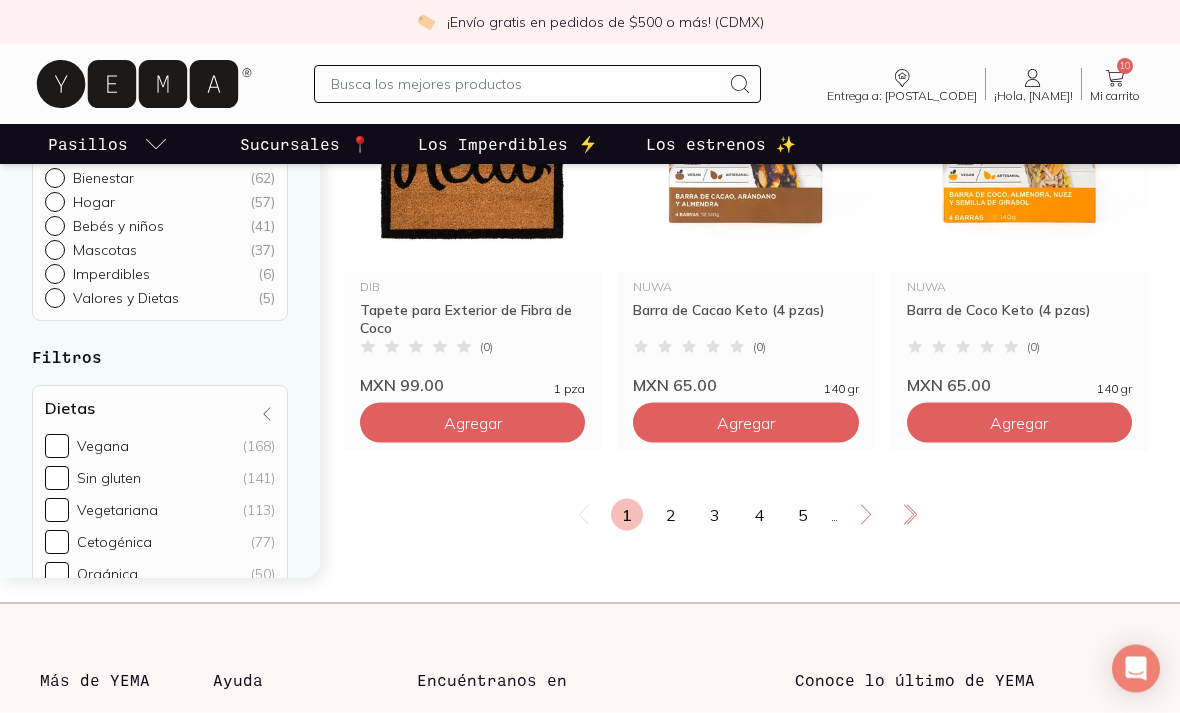 scroll, scrollTop: 3488, scrollLeft: 0, axis: vertical 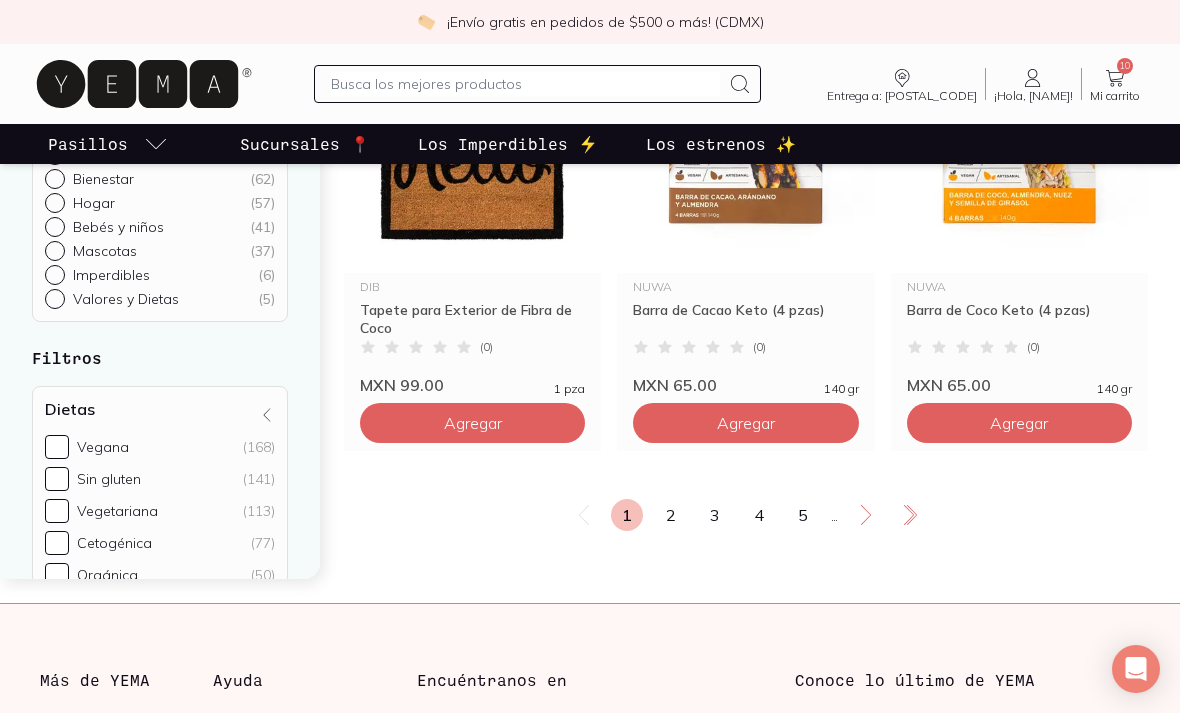click on "2" at bounding box center [671, 515] 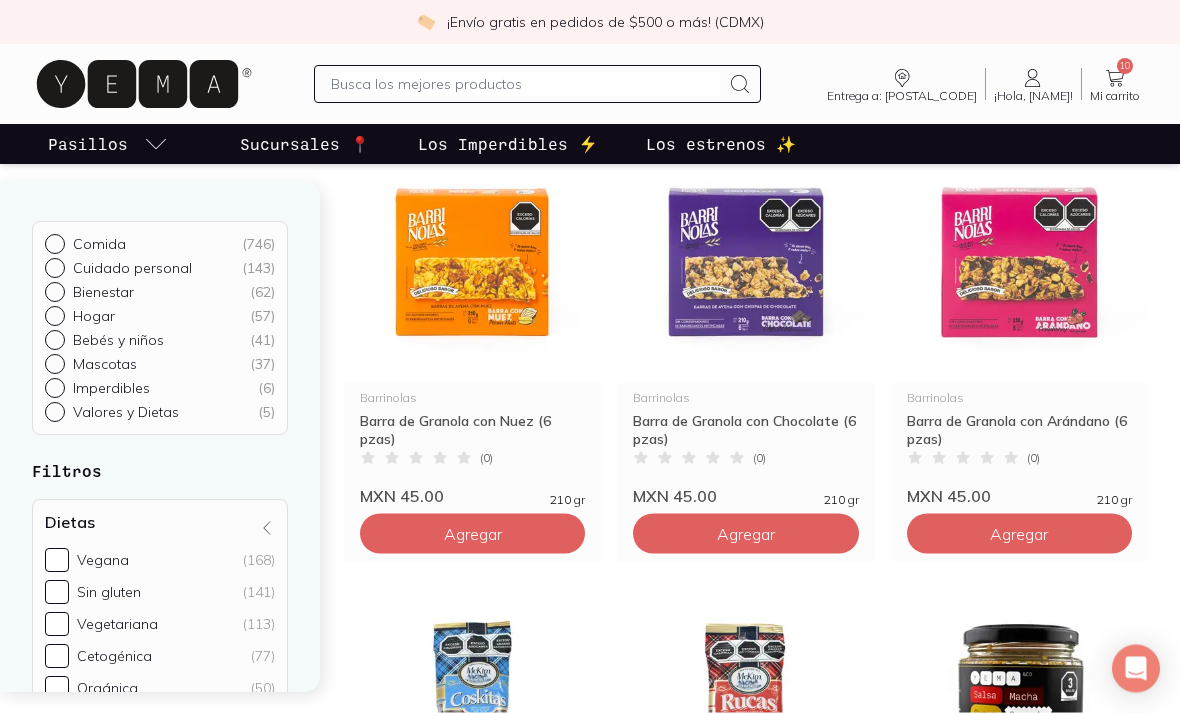 scroll, scrollTop: 298, scrollLeft: 0, axis: vertical 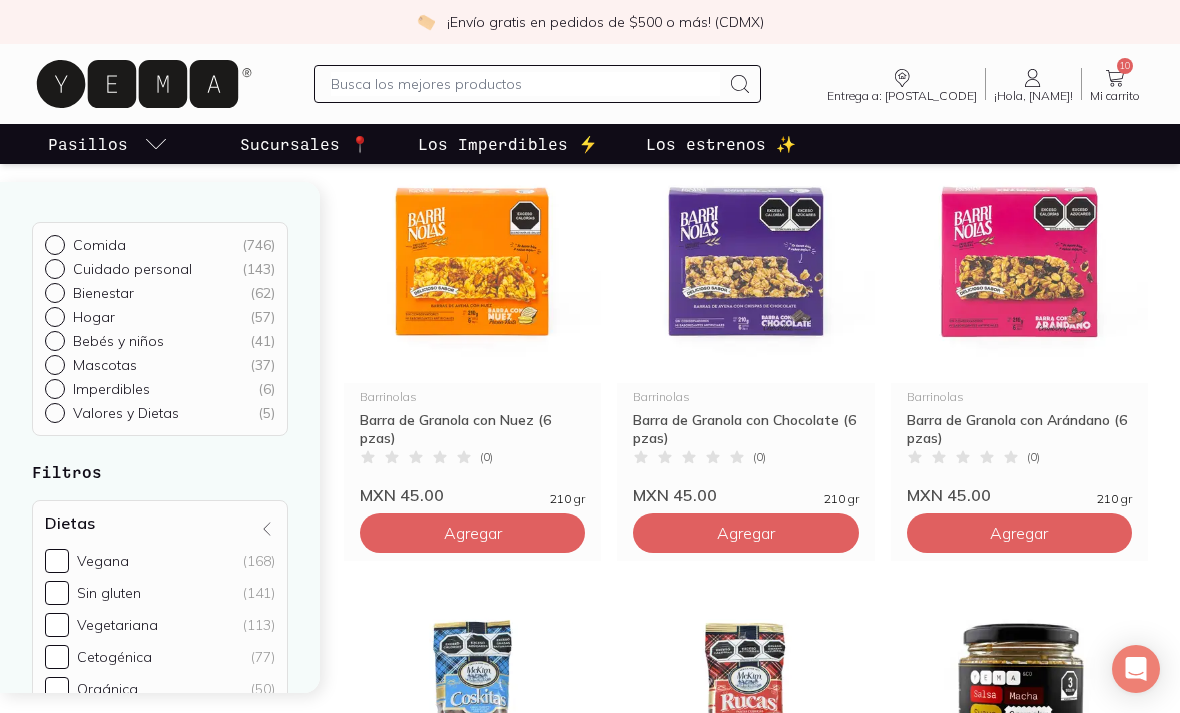 click at bounding box center (472, 260) 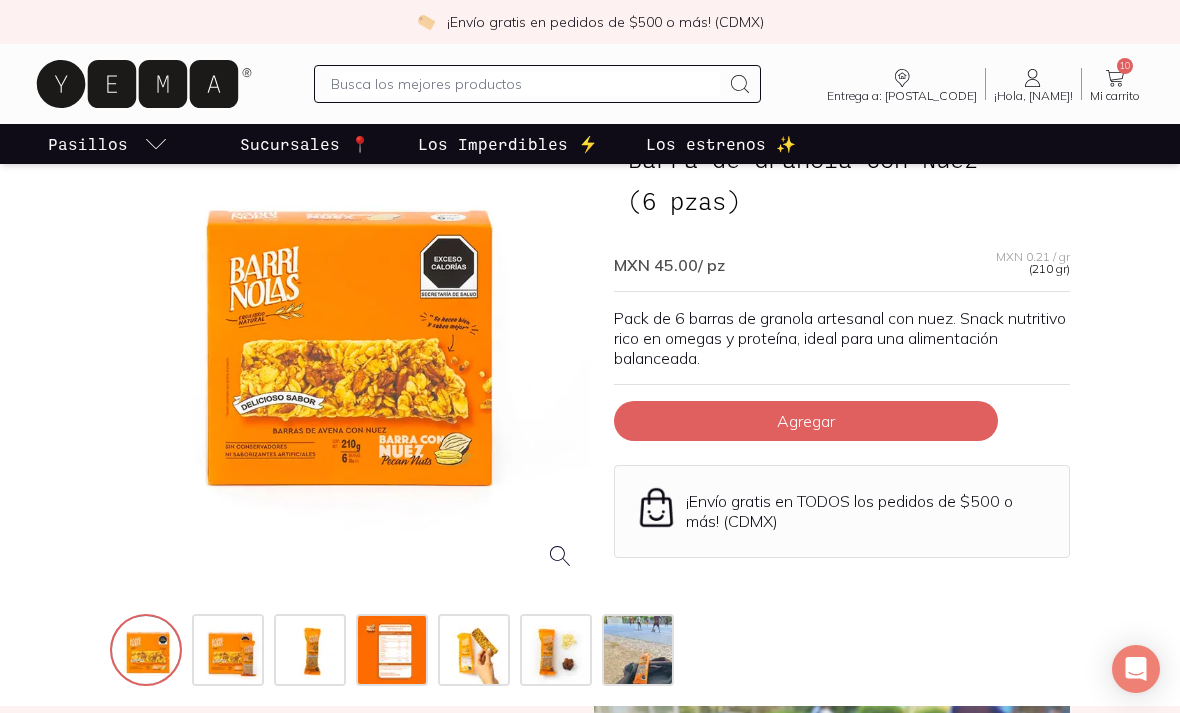 scroll, scrollTop: 0, scrollLeft: 0, axis: both 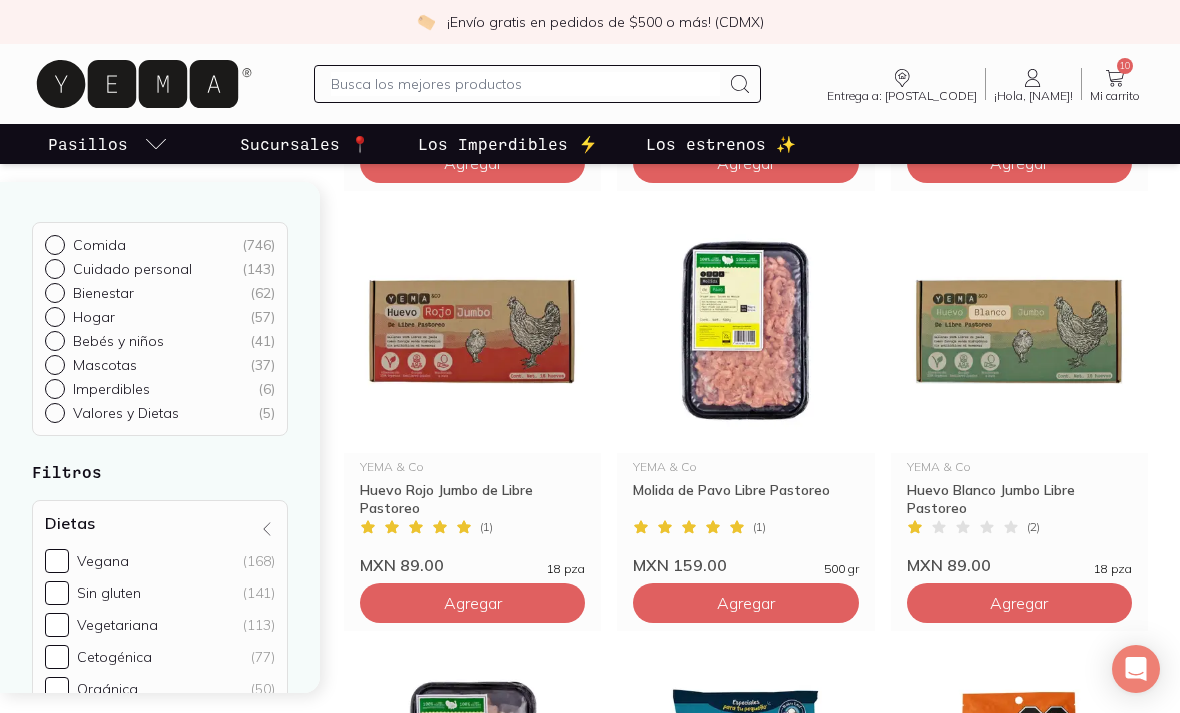 click at bounding box center [472, 330] 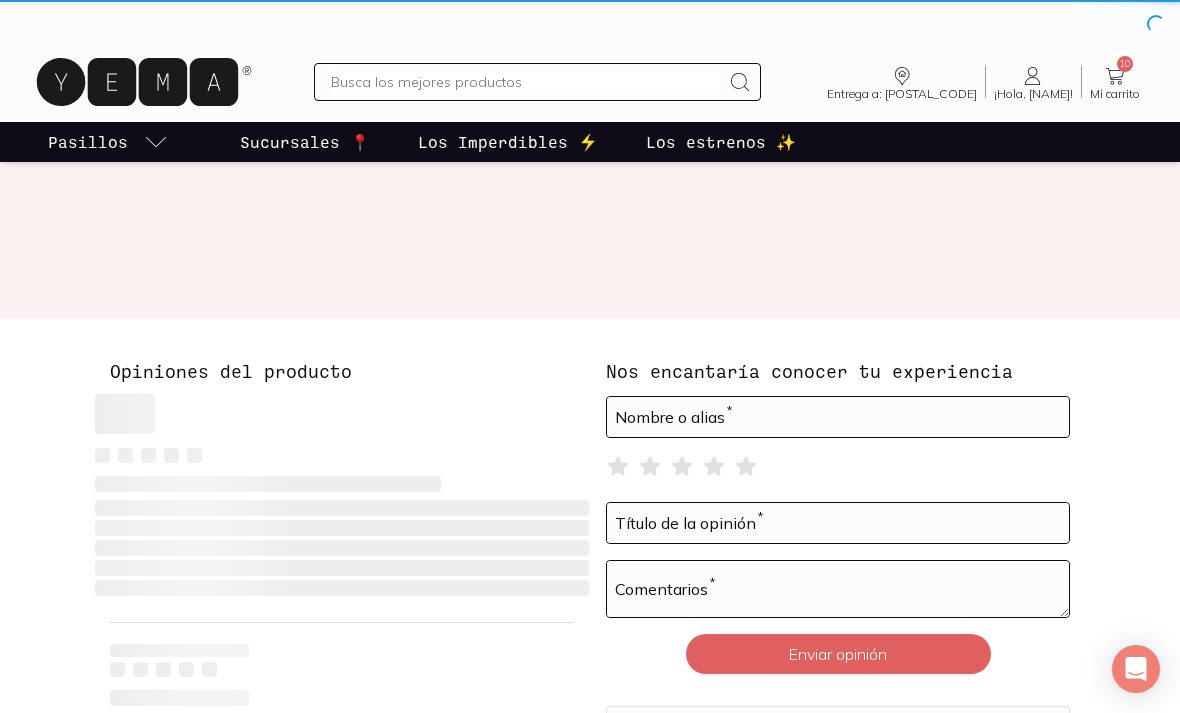 scroll, scrollTop: 0, scrollLeft: 0, axis: both 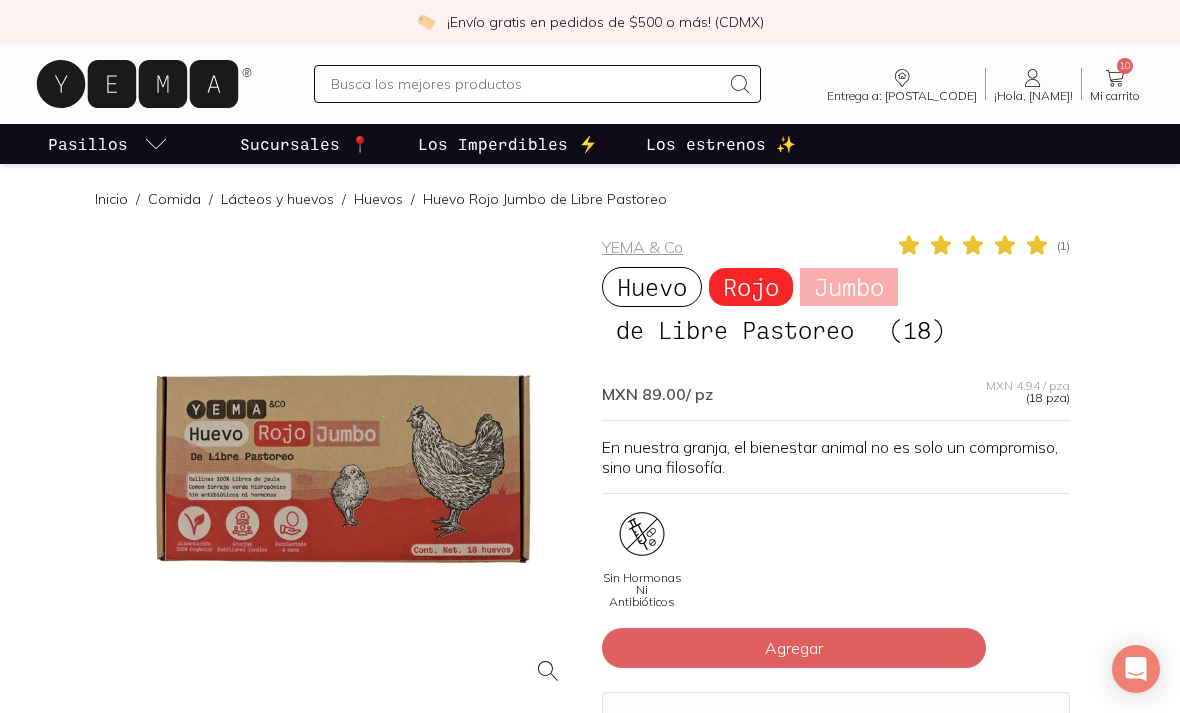 click on "Agregar" at bounding box center (794, 648) 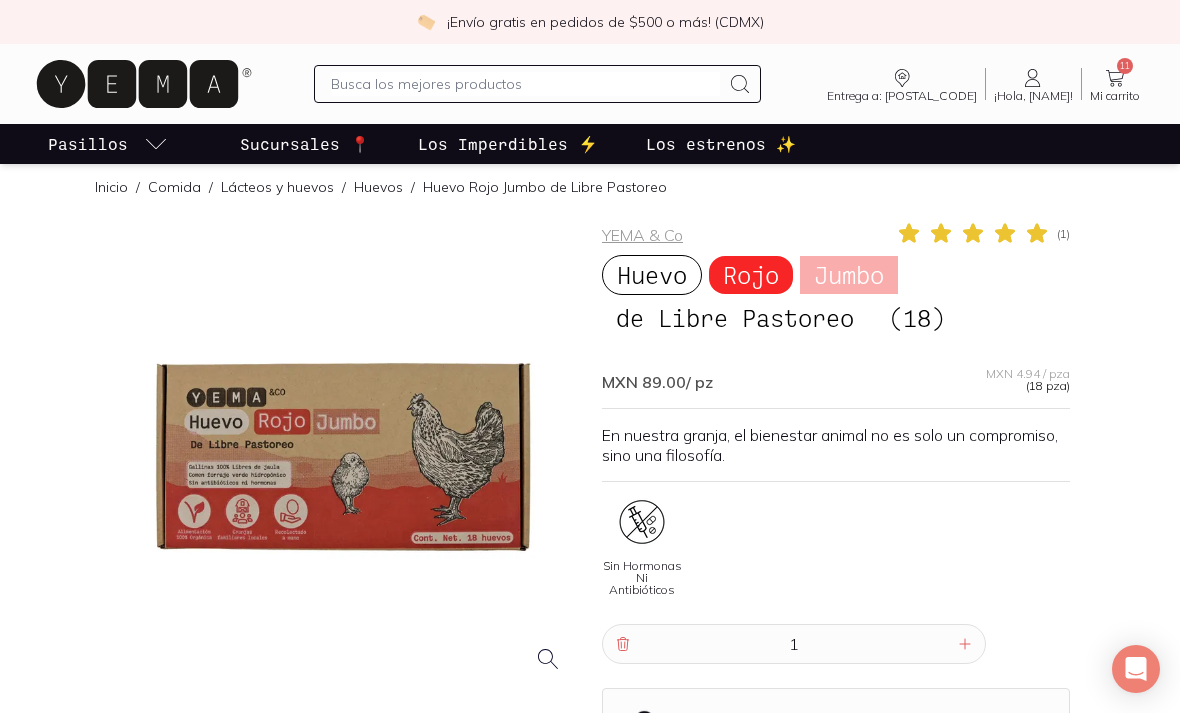 scroll, scrollTop: 0, scrollLeft: 0, axis: both 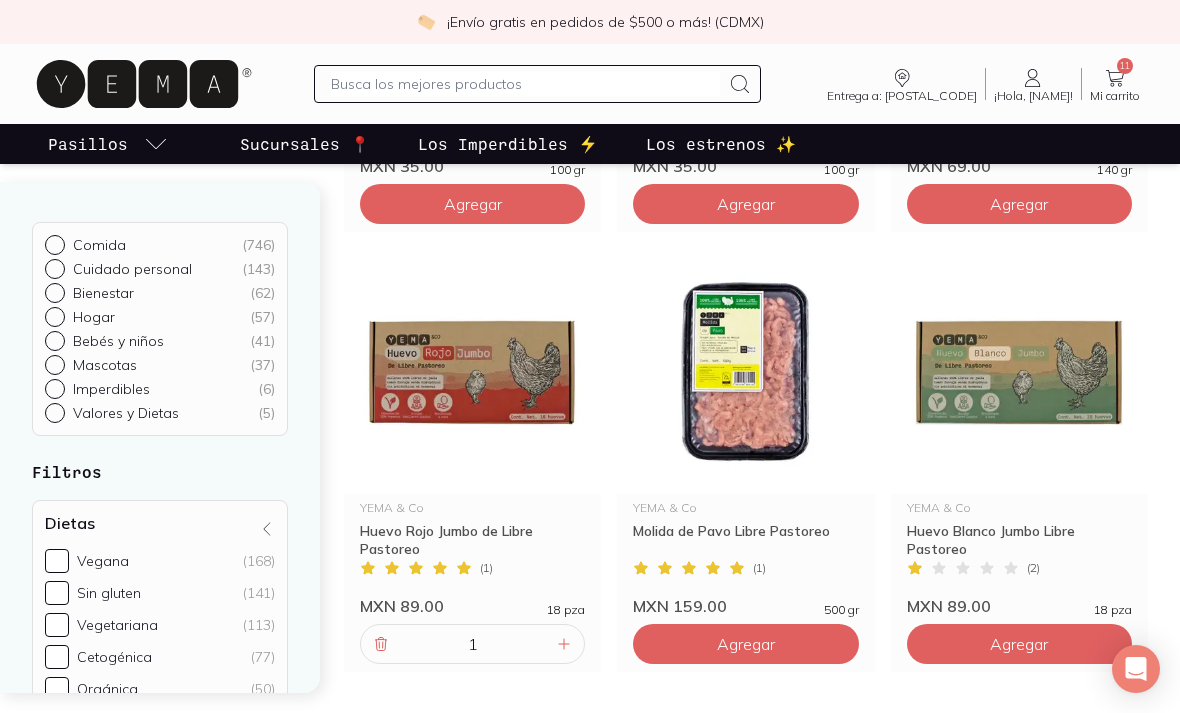 click at bounding box center [472, 371] 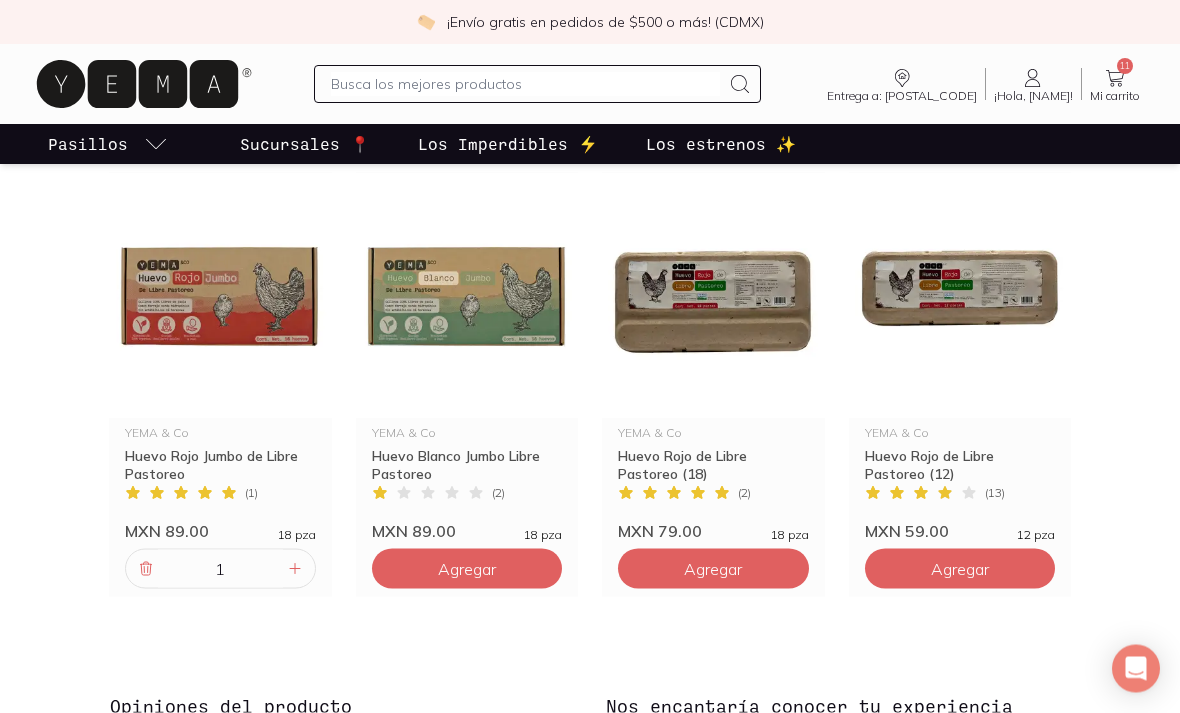 scroll, scrollTop: 1358, scrollLeft: 0, axis: vertical 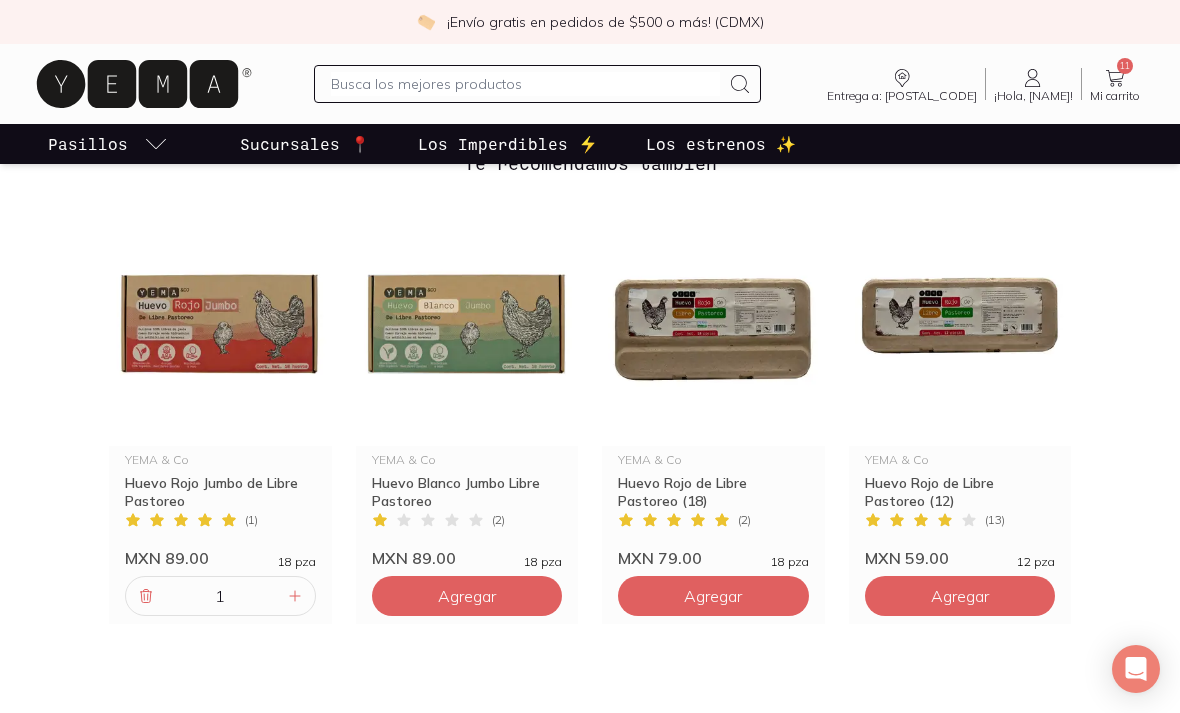 click at bounding box center (713, 323) 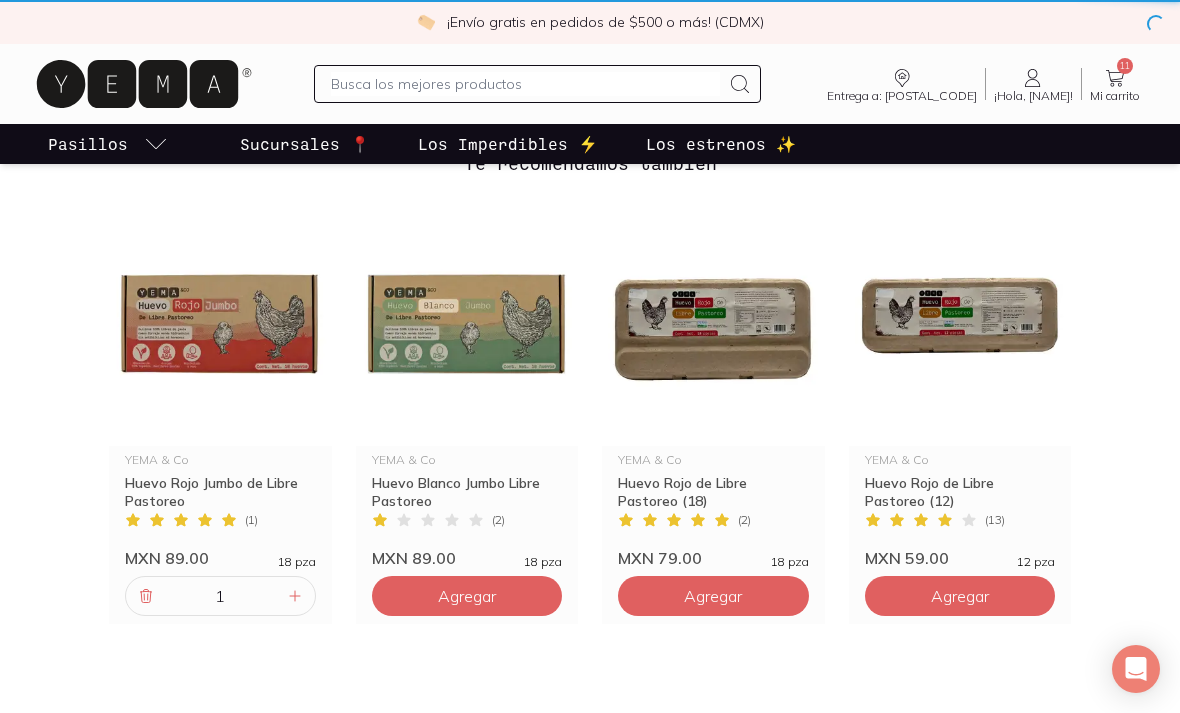 scroll, scrollTop: 0, scrollLeft: 0, axis: both 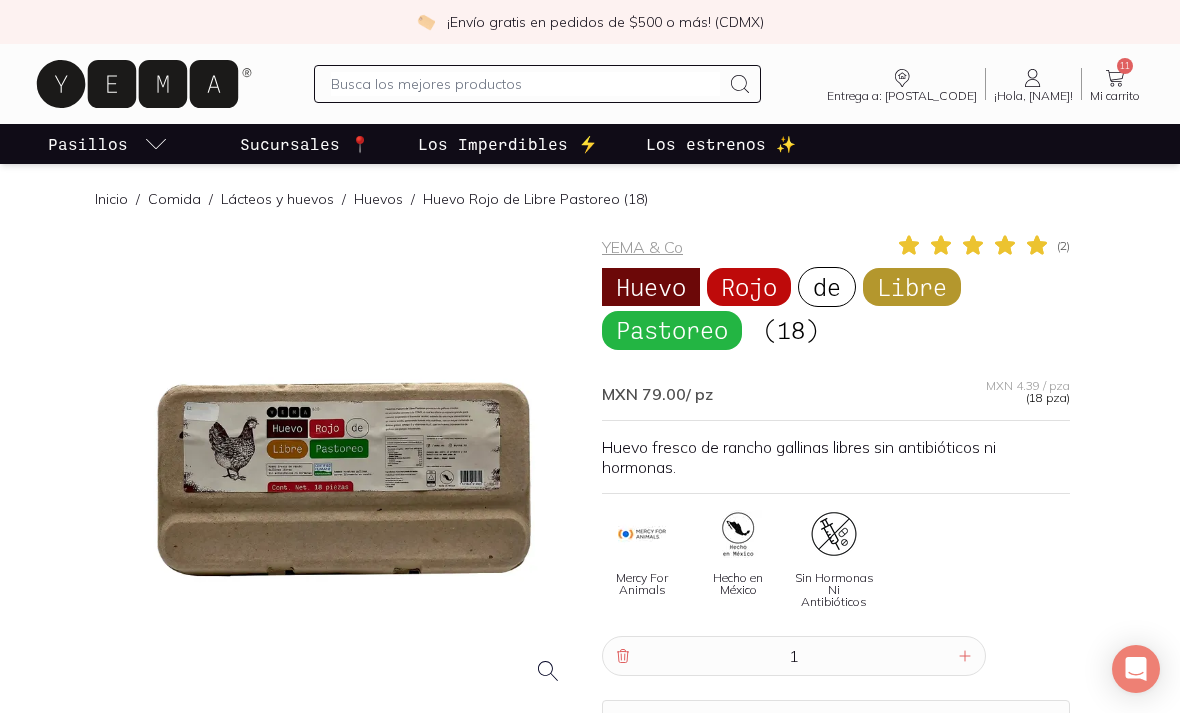 click on "Rojo" at bounding box center (749, 287) 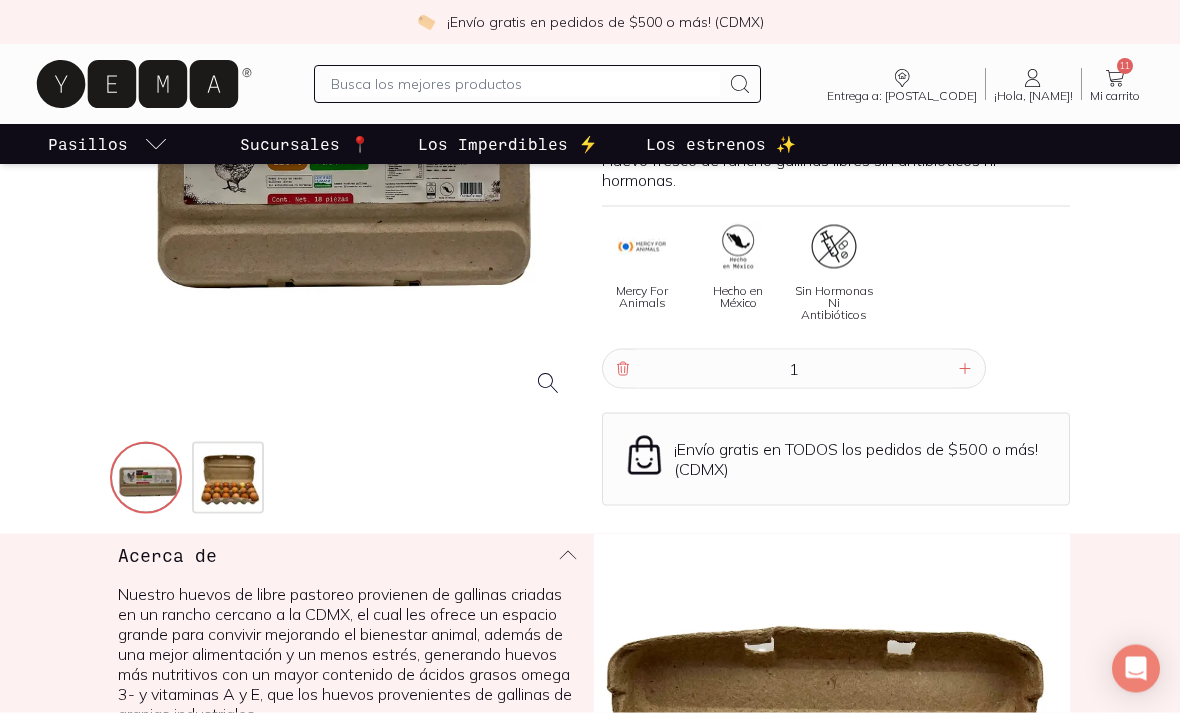 scroll, scrollTop: 0, scrollLeft: 0, axis: both 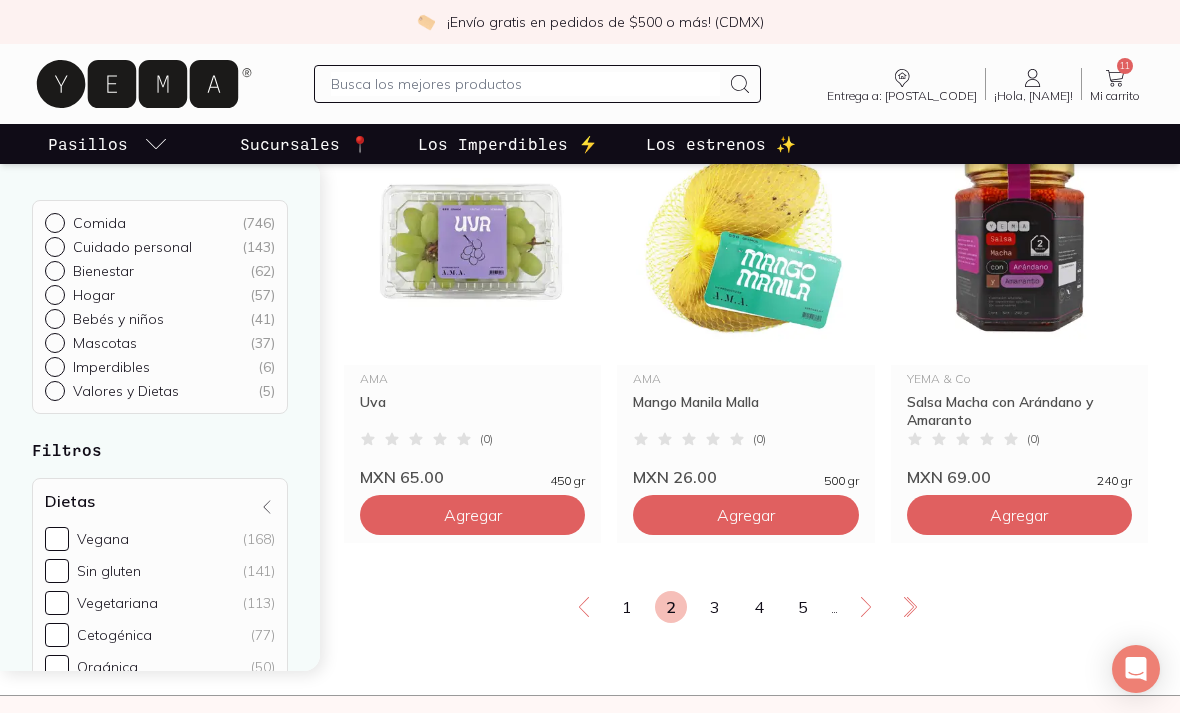 click on "3" at bounding box center (715, 607) 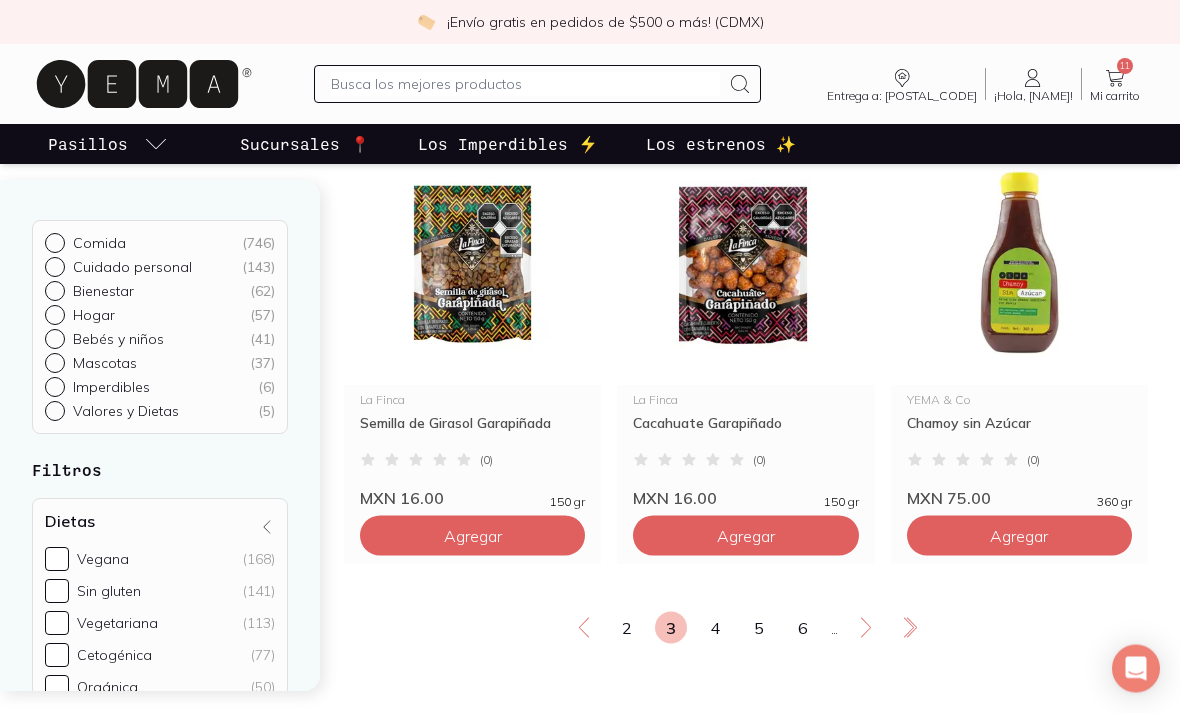 scroll, scrollTop: 3406, scrollLeft: 0, axis: vertical 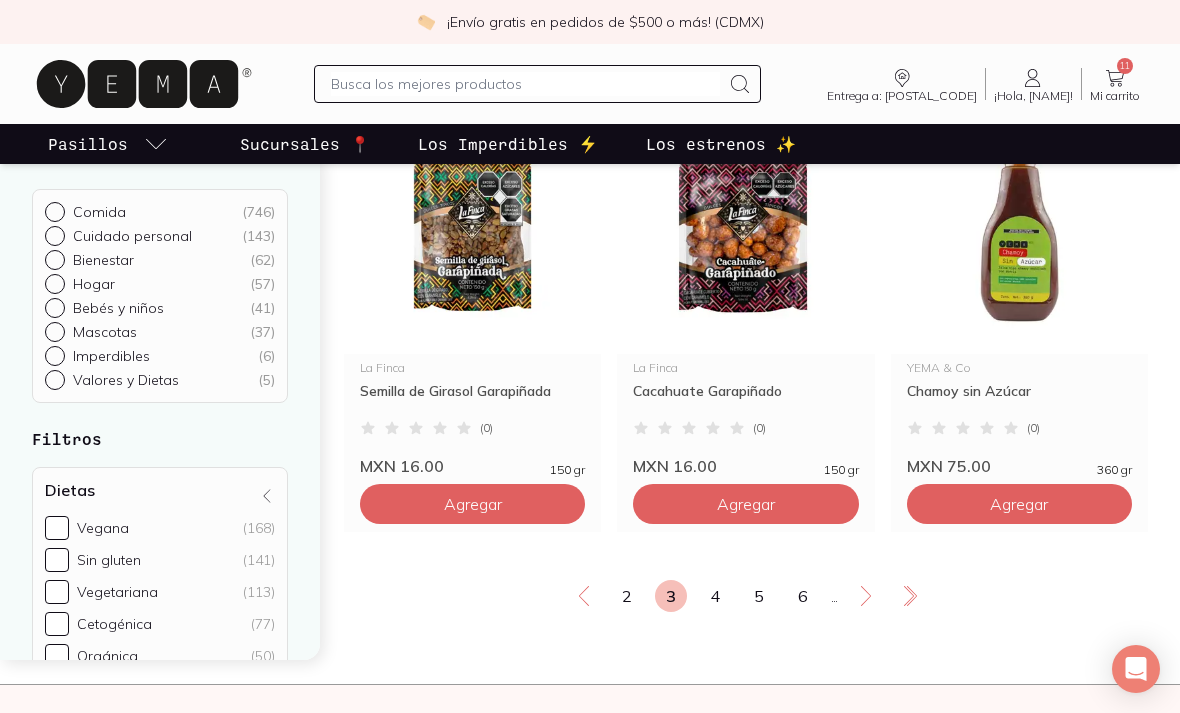 click on "4" at bounding box center [715, 596] 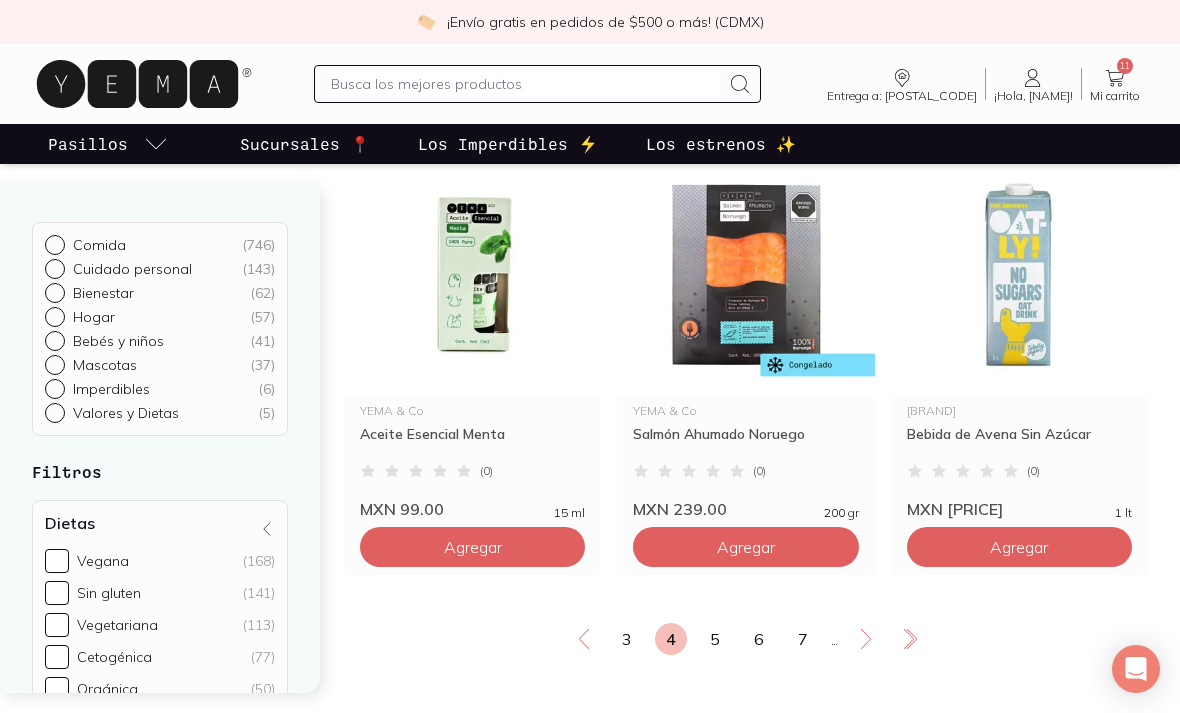 scroll, scrollTop: 3374, scrollLeft: 0, axis: vertical 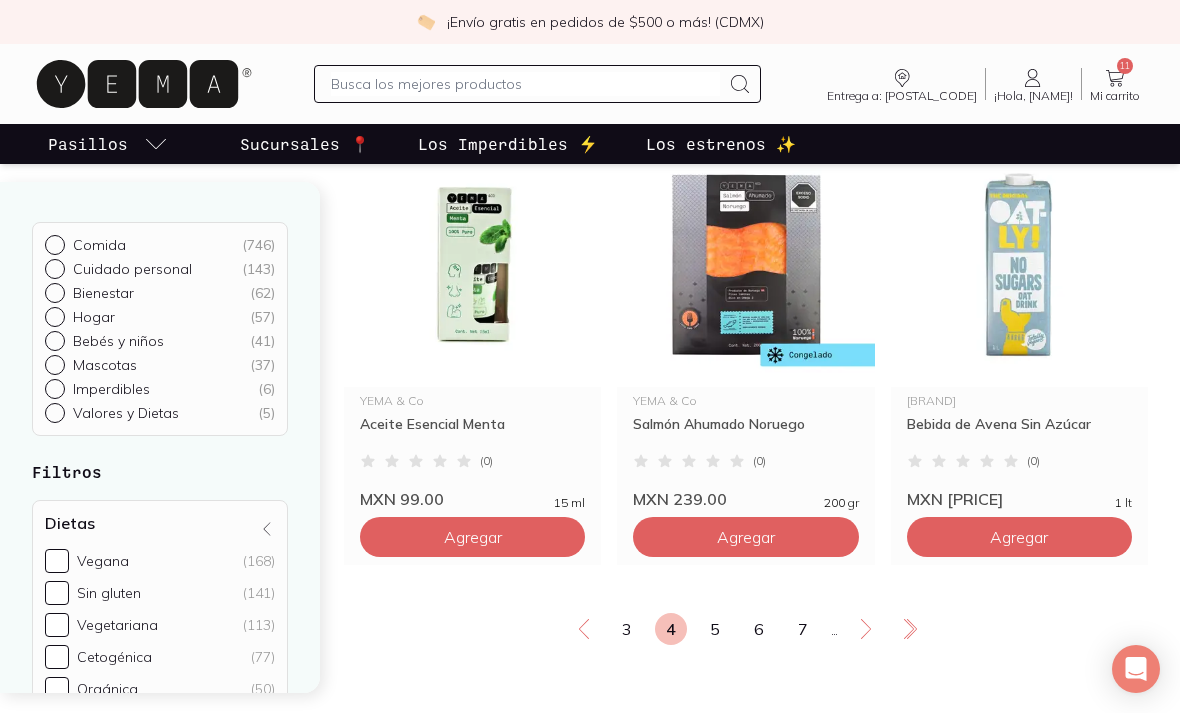 click on "5" at bounding box center [715, 629] 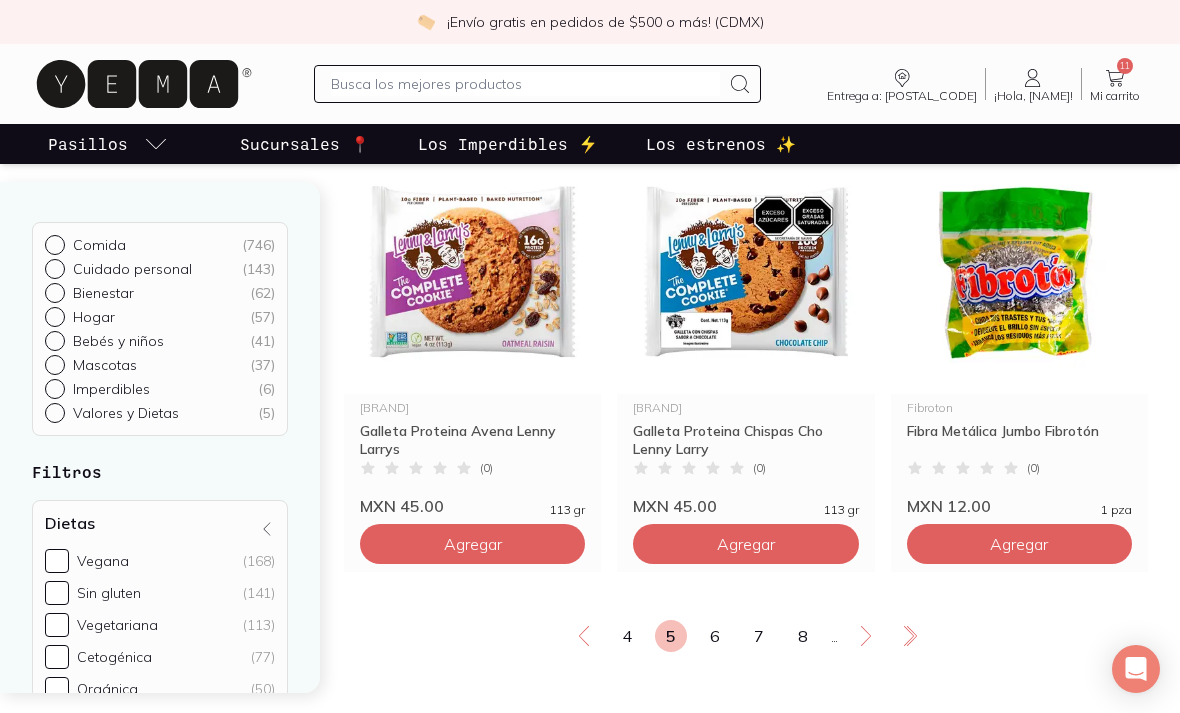 scroll, scrollTop: 3369, scrollLeft: 0, axis: vertical 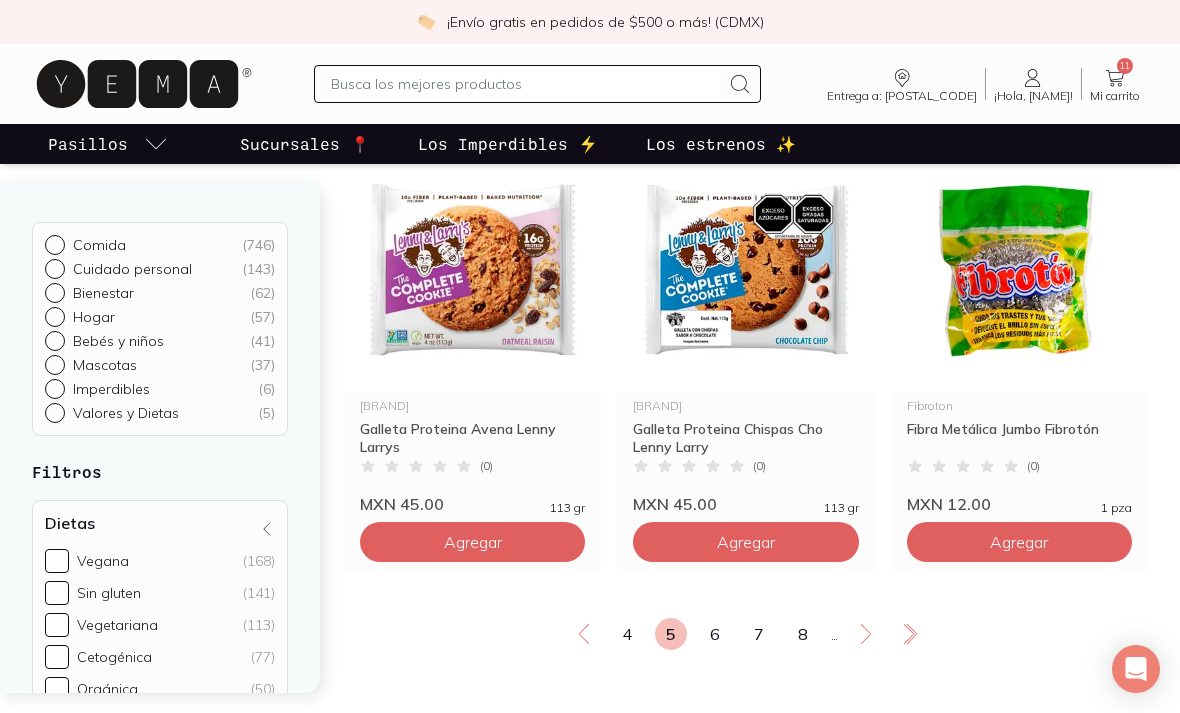 click on "6" at bounding box center [715, 634] 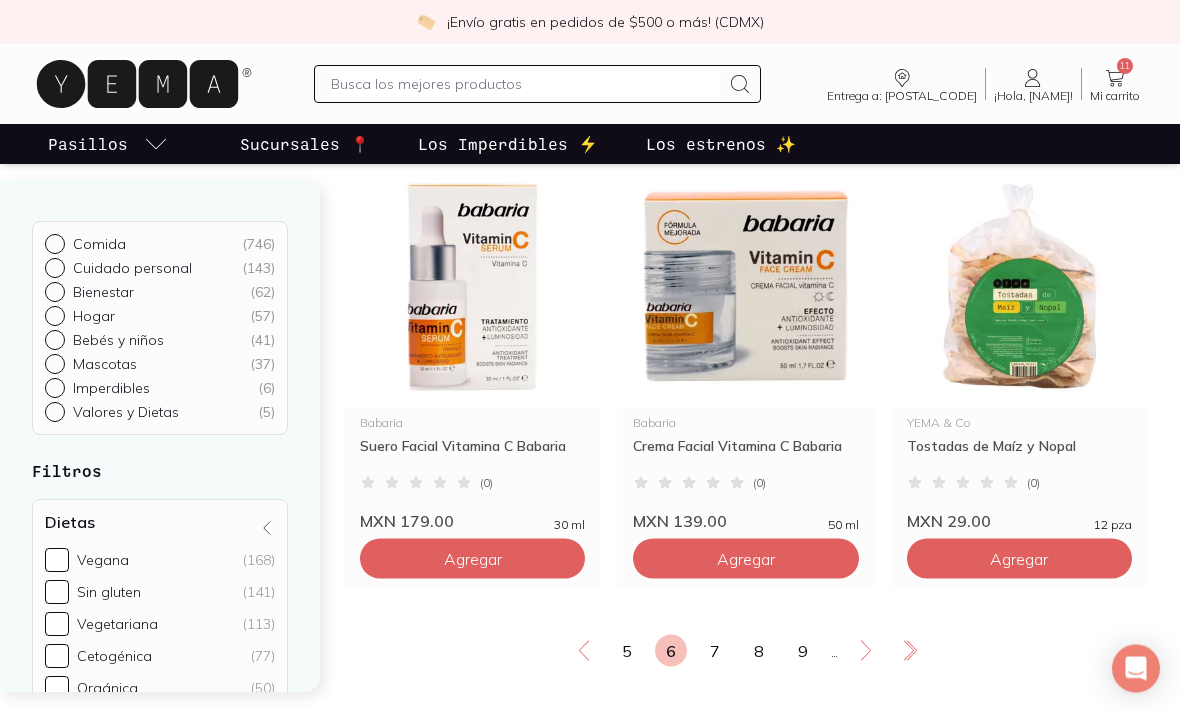 scroll, scrollTop: 3354, scrollLeft: 0, axis: vertical 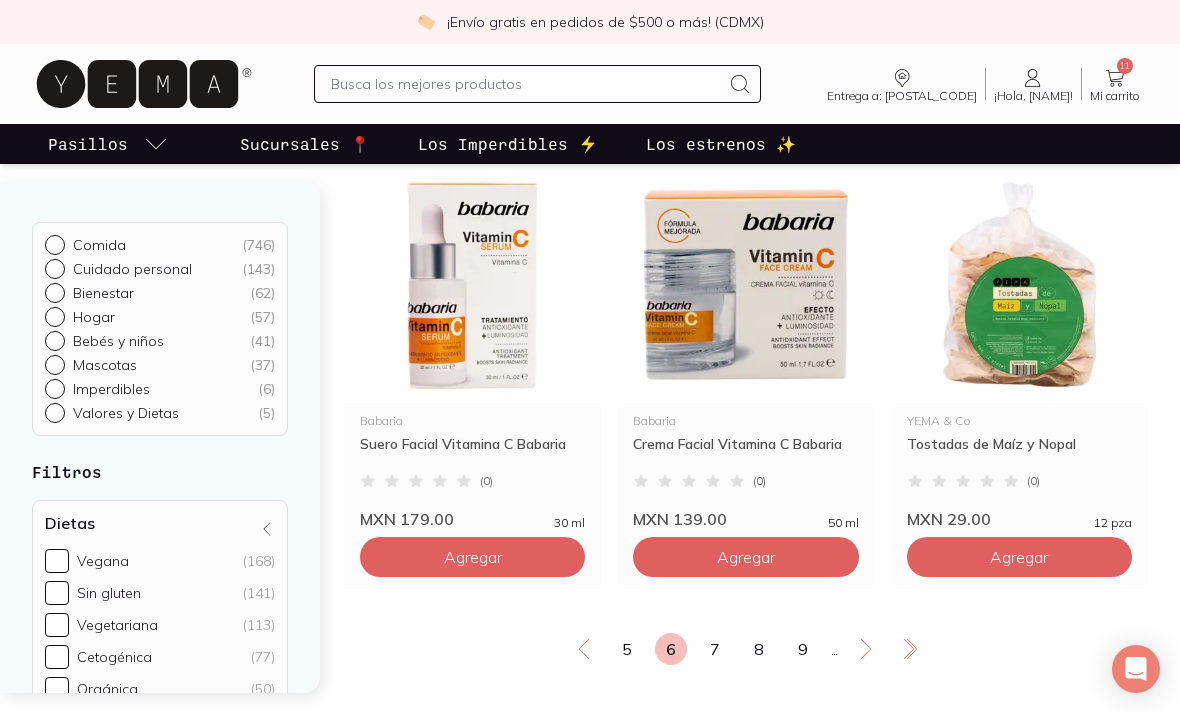 click on "7" at bounding box center (715, 649) 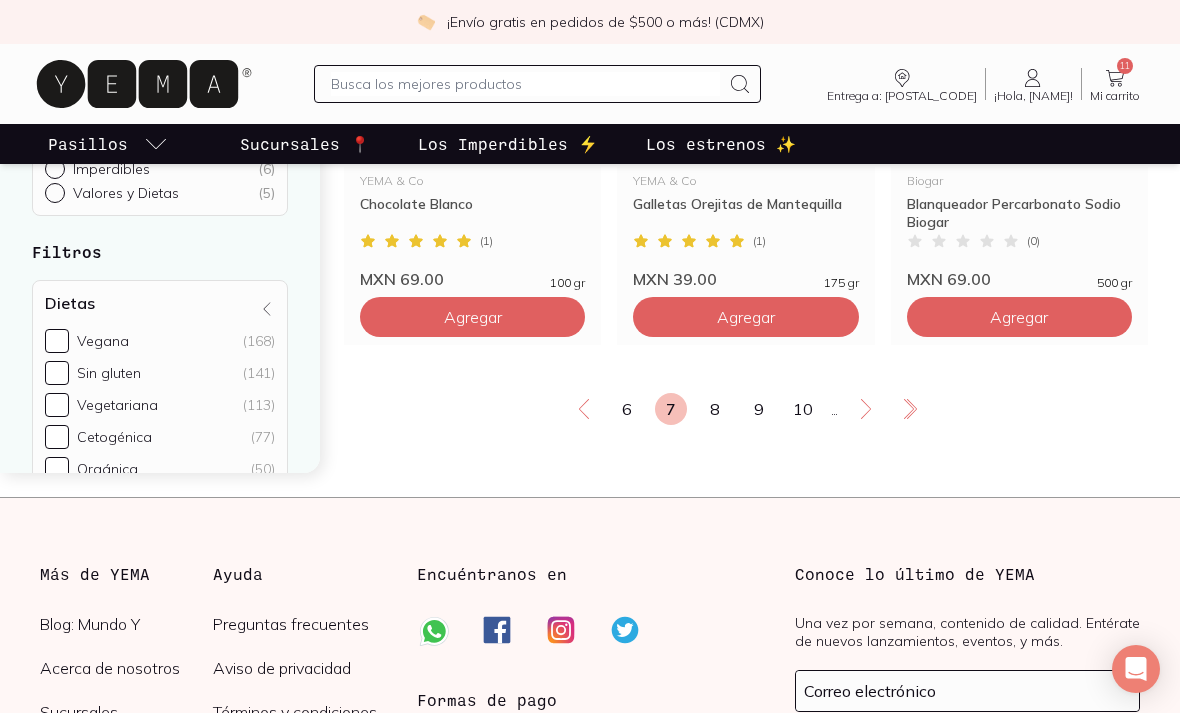 click on "8" at bounding box center [715, 409] 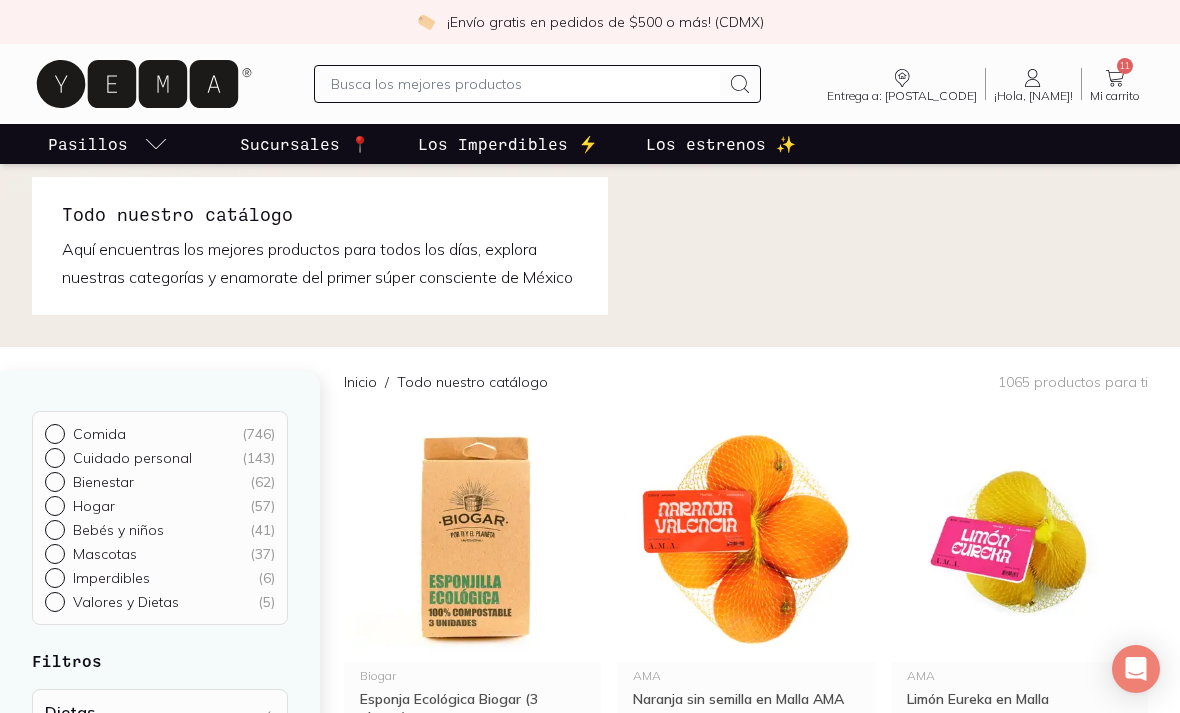 scroll, scrollTop: 1, scrollLeft: 0, axis: vertical 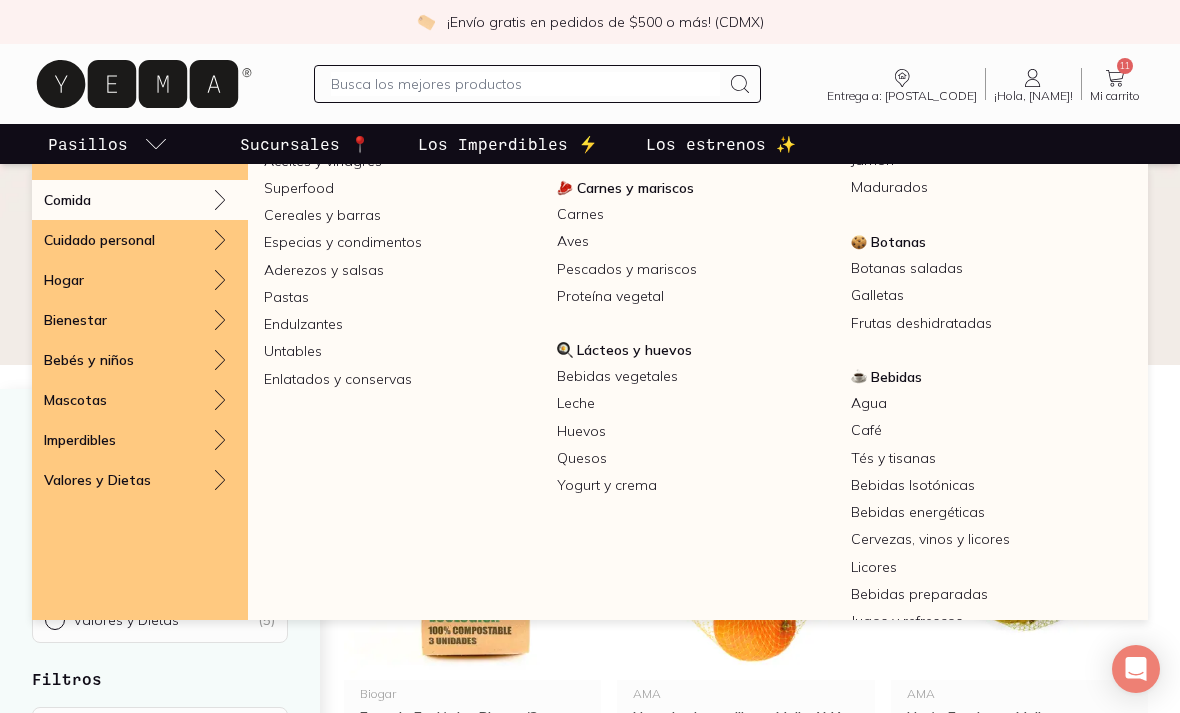 click on "Leche" at bounding box center [695, 403] 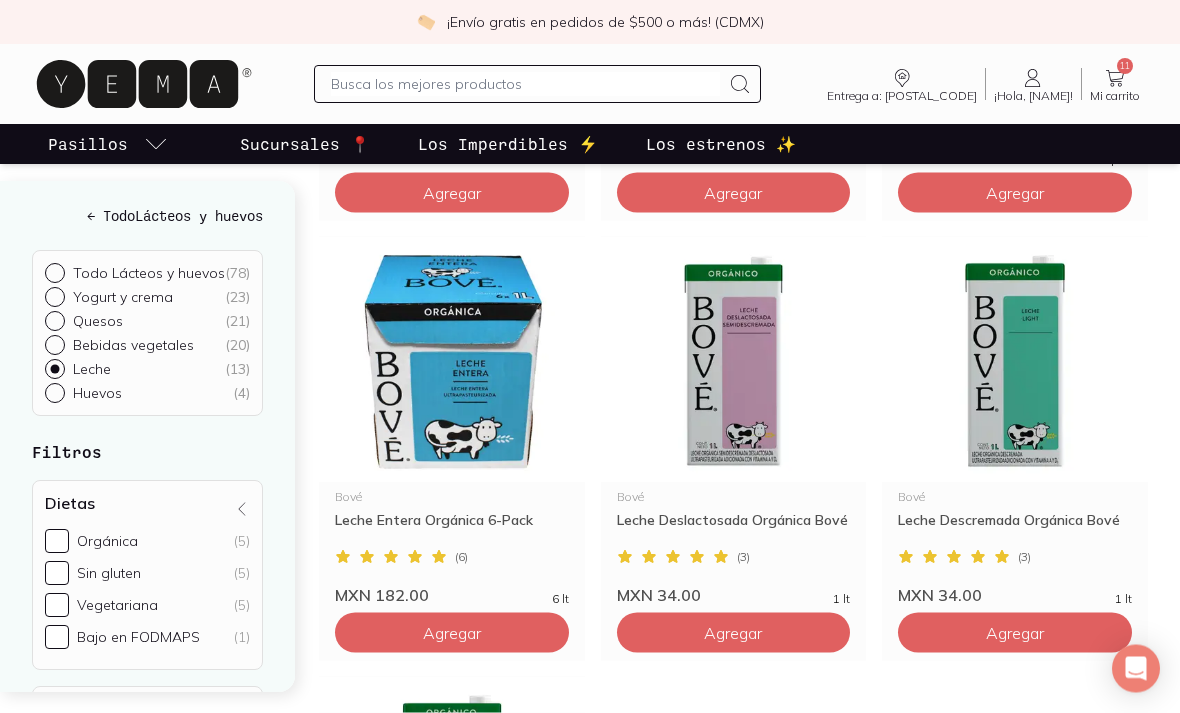 scroll, scrollTop: 1522, scrollLeft: 0, axis: vertical 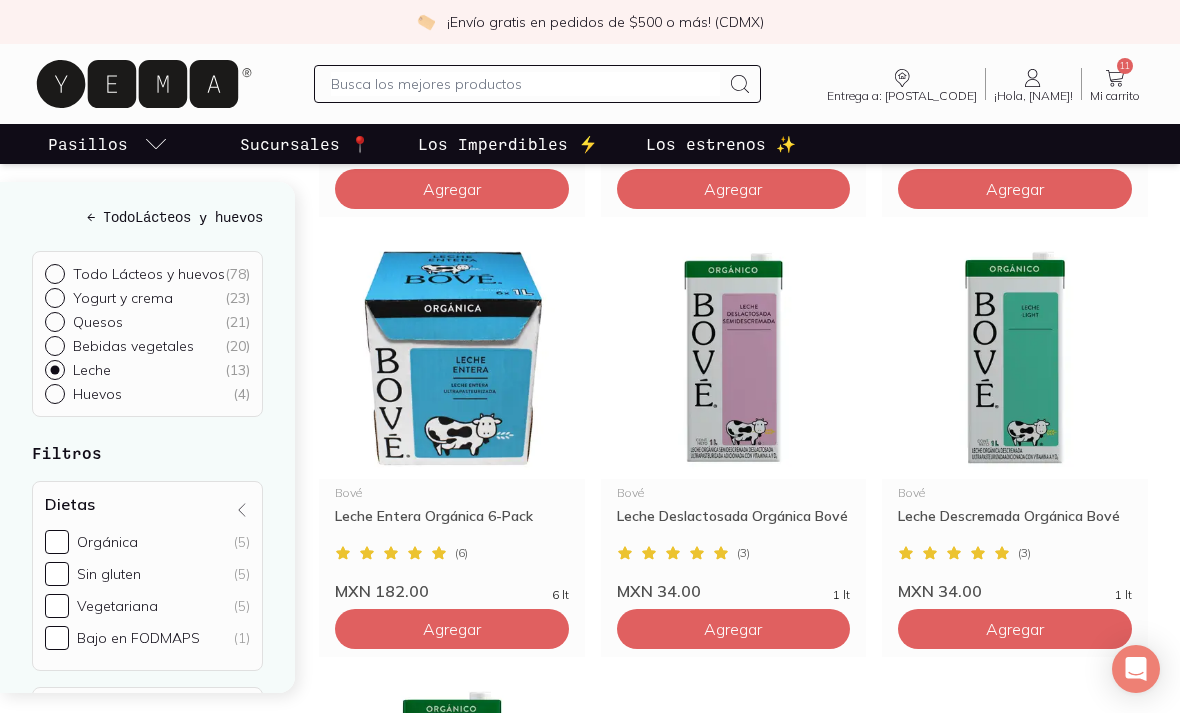 click on "Agregar" at bounding box center (452, -691) 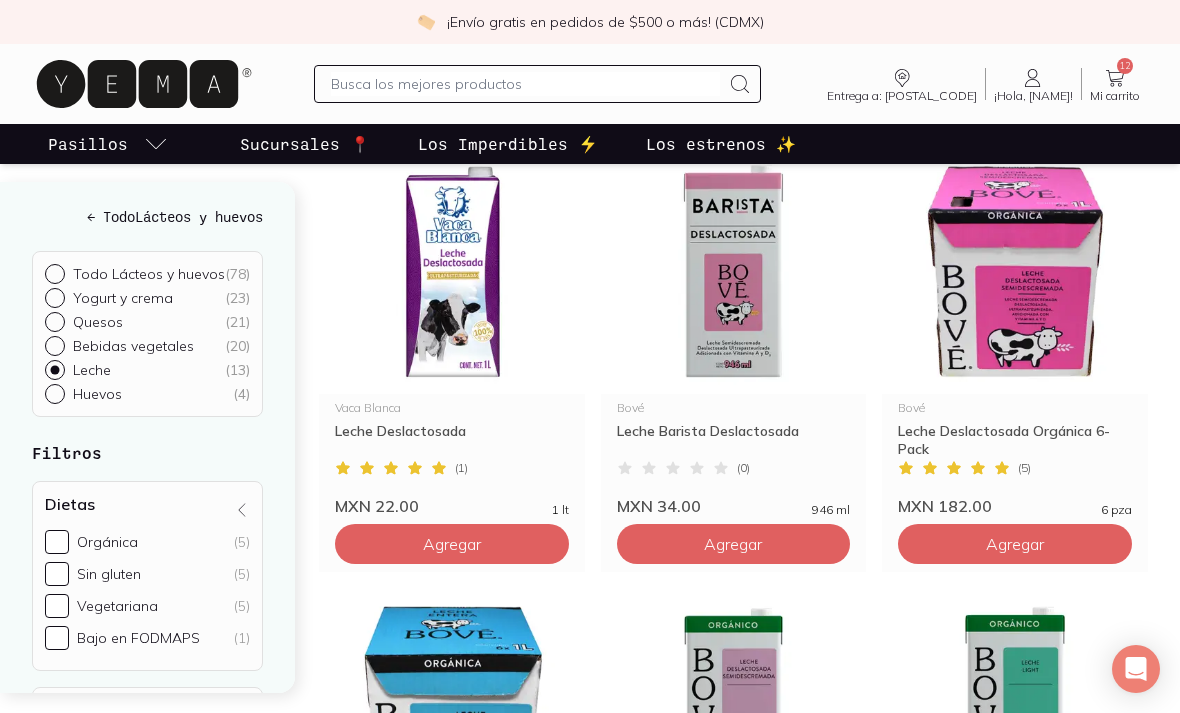click 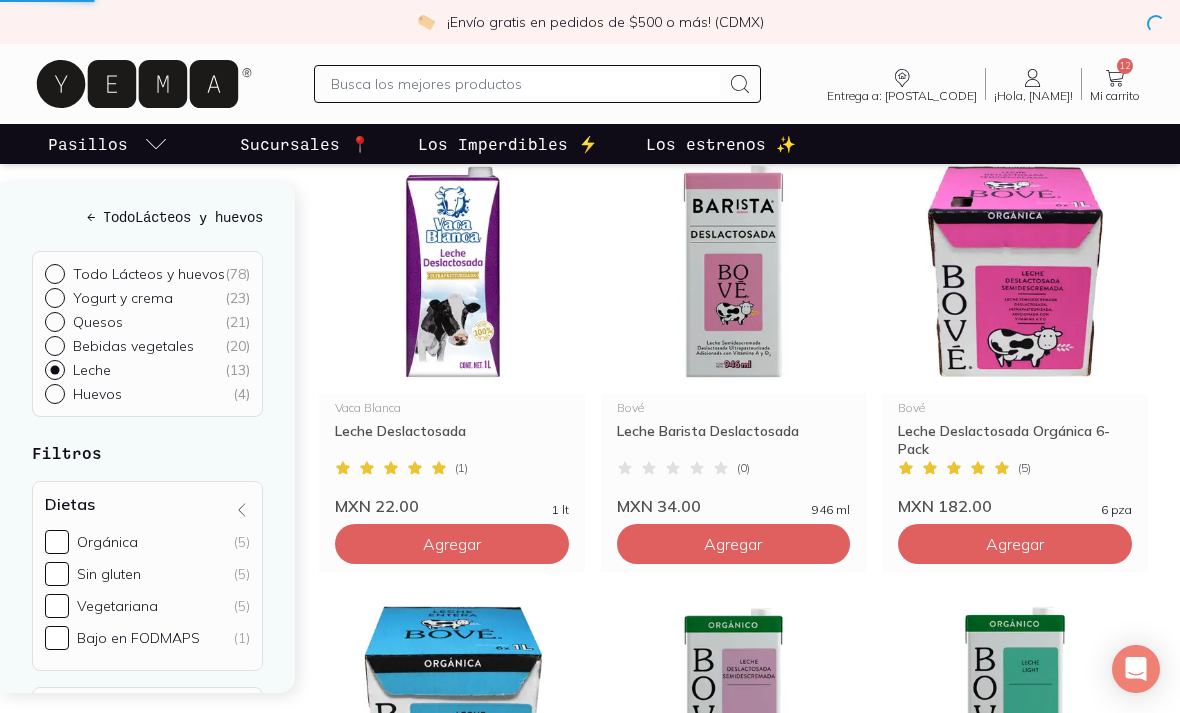 scroll, scrollTop: 64, scrollLeft: 0, axis: vertical 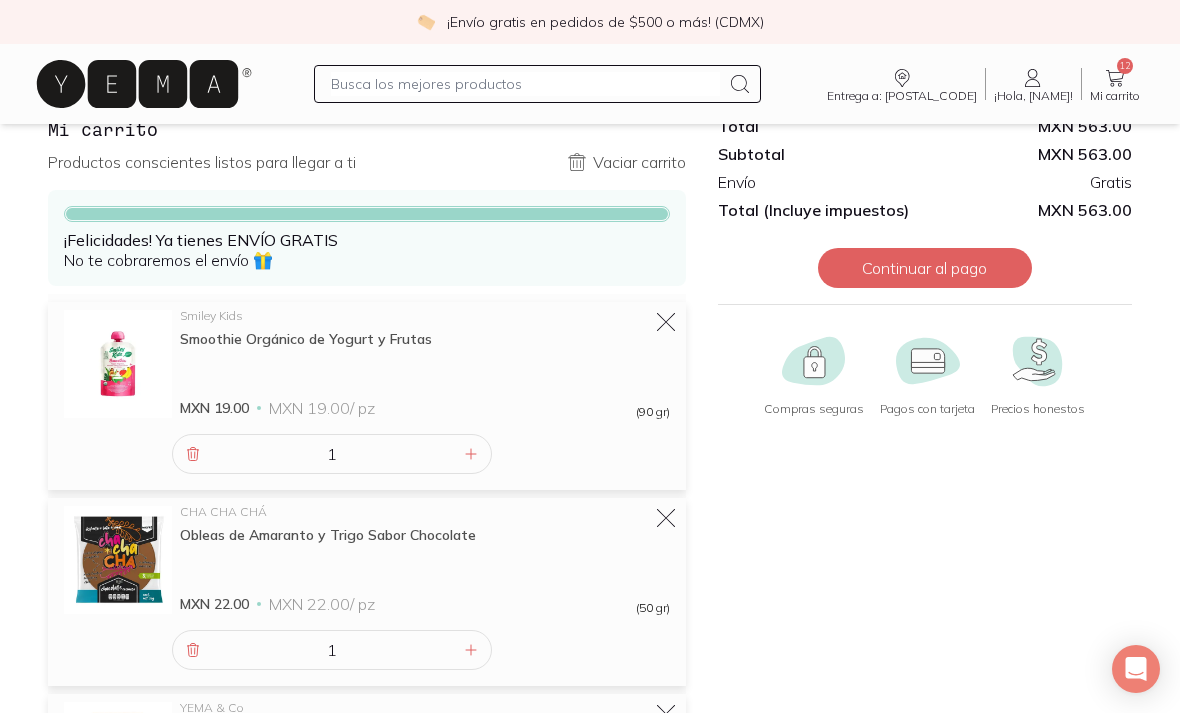 click on "Continuar al pago" at bounding box center [925, 268] 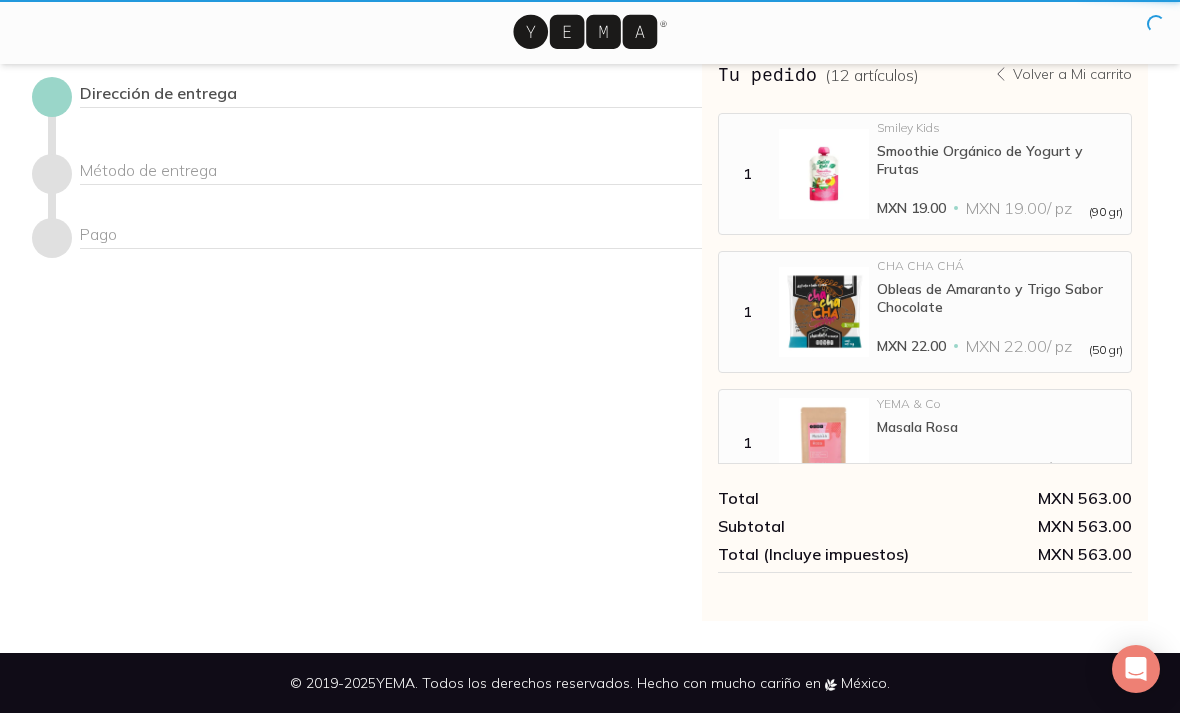scroll, scrollTop: 0, scrollLeft: 0, axis: both 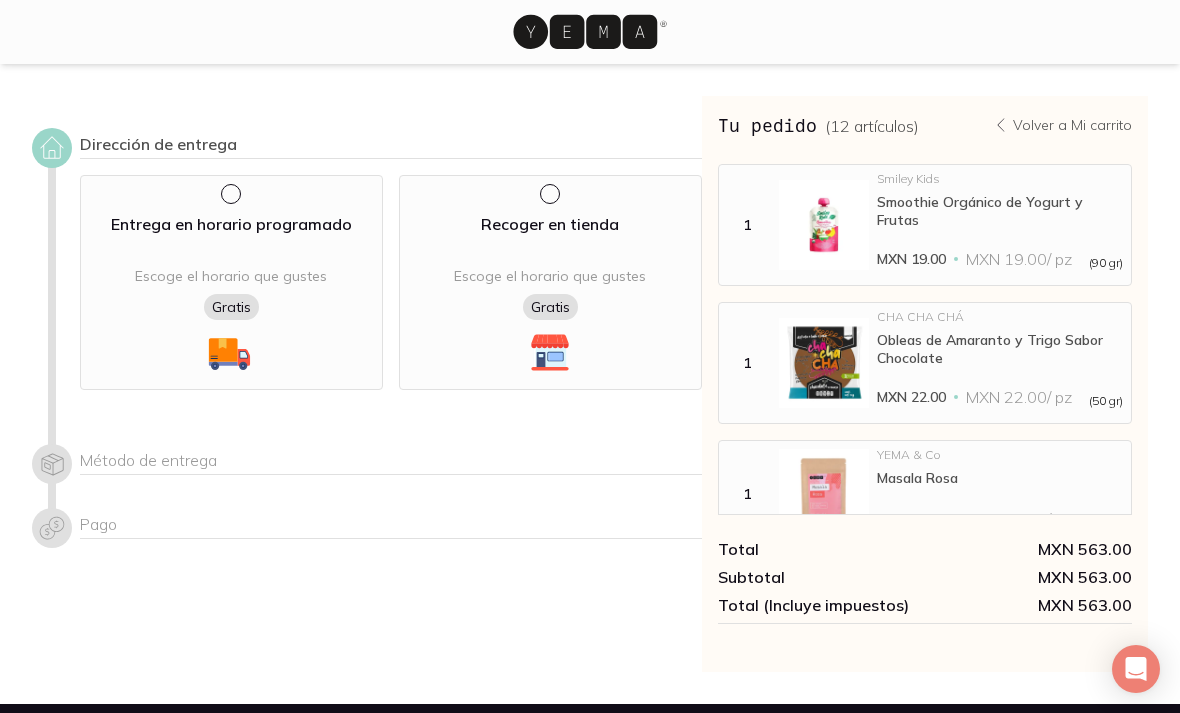 click at bounding box center [229, 192] 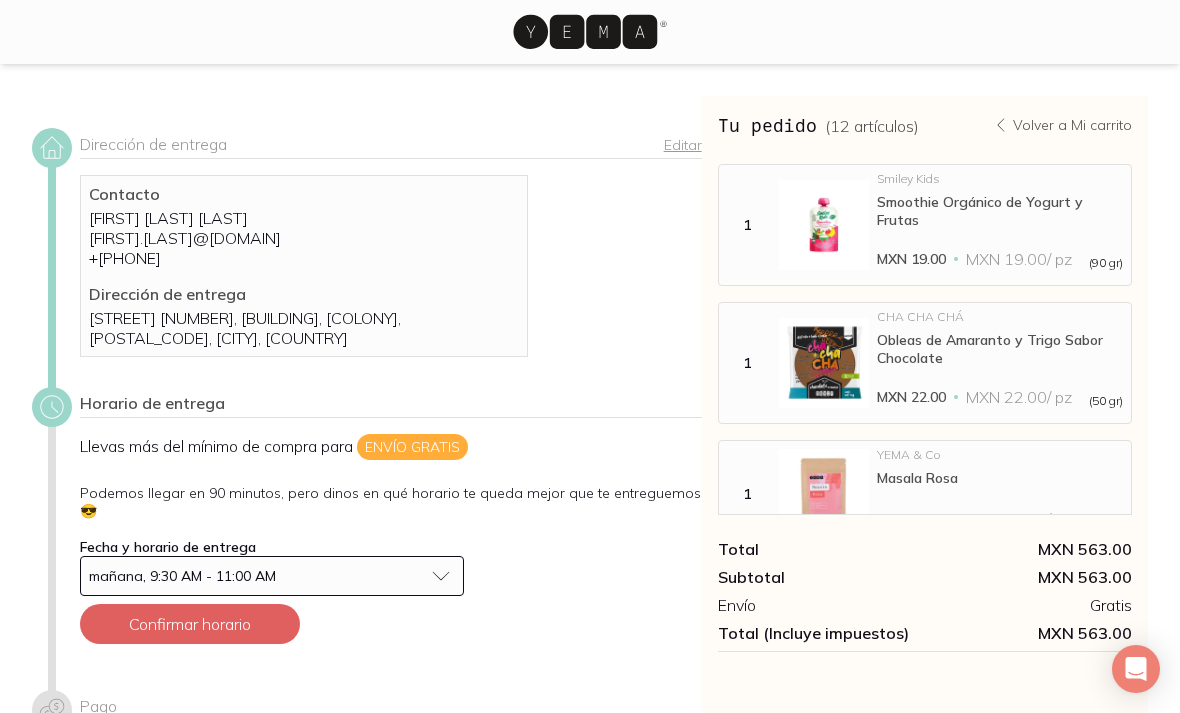 click on "mañana, 9:30 AM - 11:00 AM" at bounding box center [272, 576] 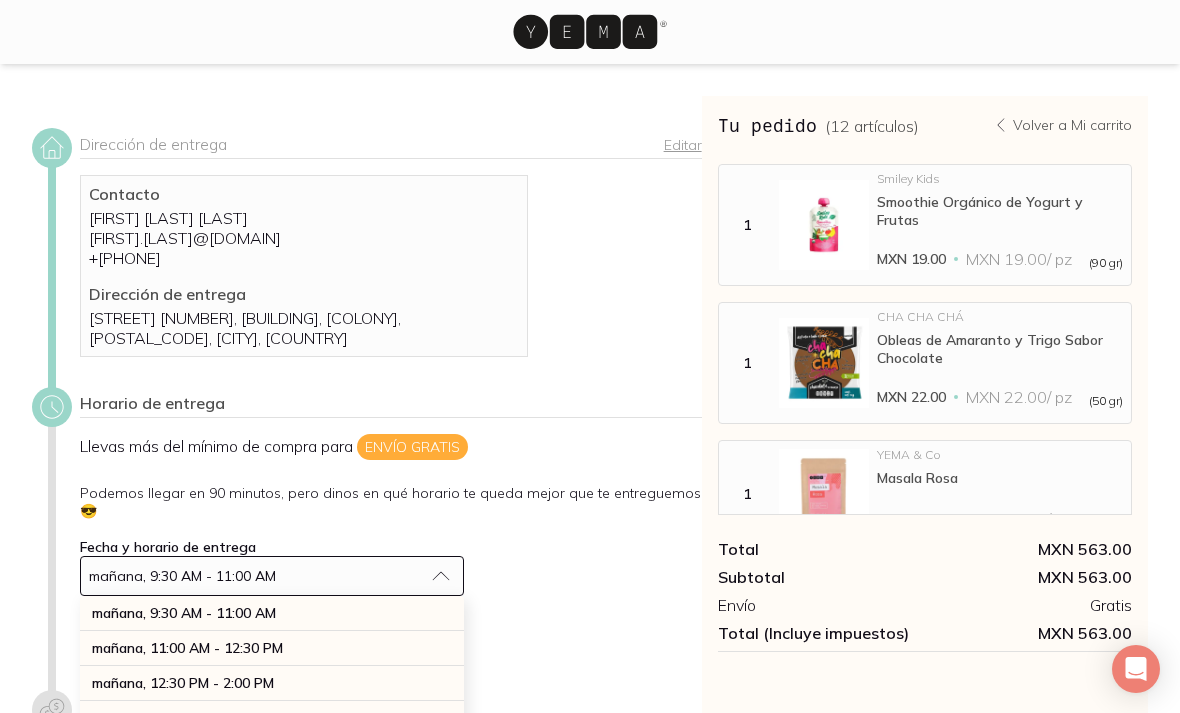click on "Llevas más del mínimo de compra para   Envío gratis Podemos llegar en 90 minutos, pero dinos en qué horario te queda mejor que te entreguemos   😎 Fecha y horario de entrega mañana, 9:30 AM - 11:00 AM mañana, 9:30 AM - 11:00 AM mañana, 11:00 AM - 12:30 PM mañana, 12:30 PM - 2:00 PM mañana, 2:00 PM - 3:30 PM mañana, 3:30 PM - 5:00 PM mañana, 5:00 PM - 6:30 PM mañana, 6:30 PM - 8:00 PM martes 05 de ago, 9:30 AM - 11:00 AM martes 05 de ago, 11:00 AM - 12:30 PM martes 05 de ago, 12:30 PM - 2:00 PM martes 05 de ago, 2:00 PM - 3:30 PM martes 05 de ago, 3:30 PM - 5:00 PM martes 05 de ago, 5:00 PM - 6:30 PM martes 05 de ago, 6:30 PM - 8:00 PM miércoles 06 de ago, 9:30 AM - 11:00 AM miércoles 06 de ago, 11:00 AM - 12:30 PM miércoles 06 de ago, 12:30 PM - 2:00 PM miércoles 06 de ago, 2:00 PM - 3:30 PM miércoles 06 de ago, 3:30 PM - 5:00 PM miércoles 06 de ago, 5:00 PM - 6:30 PM miércoles 06 de ago, 6:30 PM - 8:00 PM Confirmar horario" at bounding box center (391, 547) 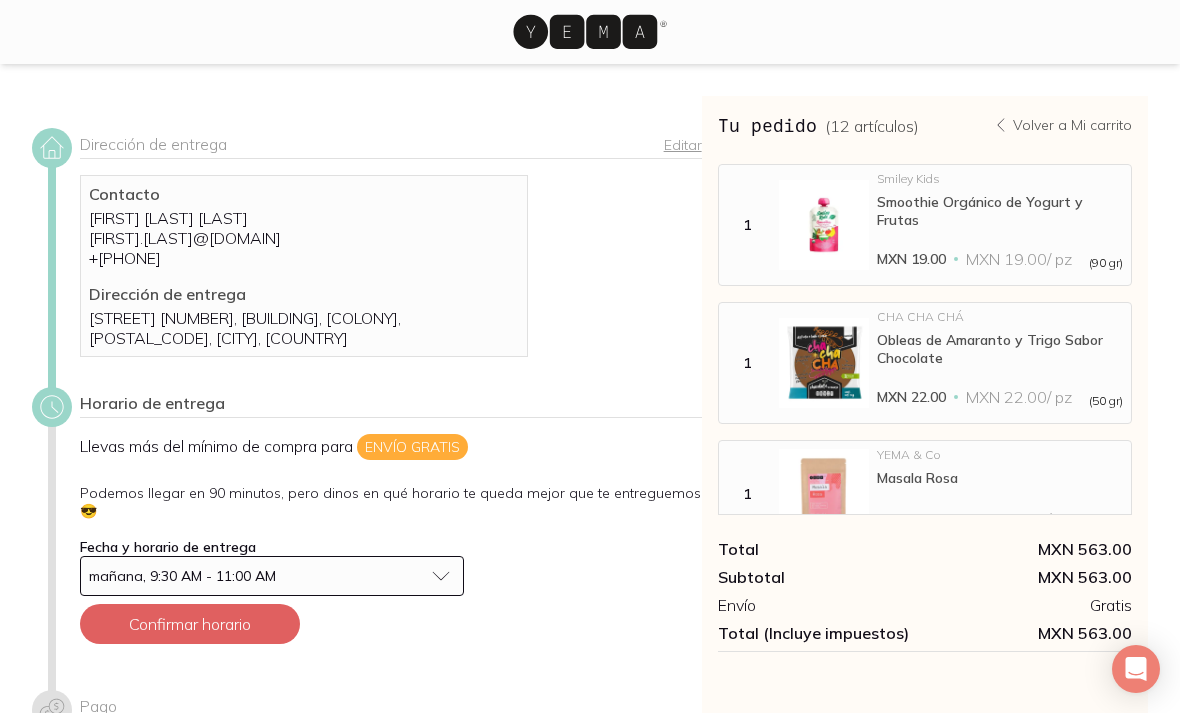 click on "Llevas más del mínimo de compra para   Envío gratis Podemos llegar en 90 minutos, pero dinos en qué horario te queda mejor que te entreguemos   😎 Fecha y horario de entrega mañana, 9:30 AM - 11:00 AM Confirmar horario" at bounding box center [391, 547] 